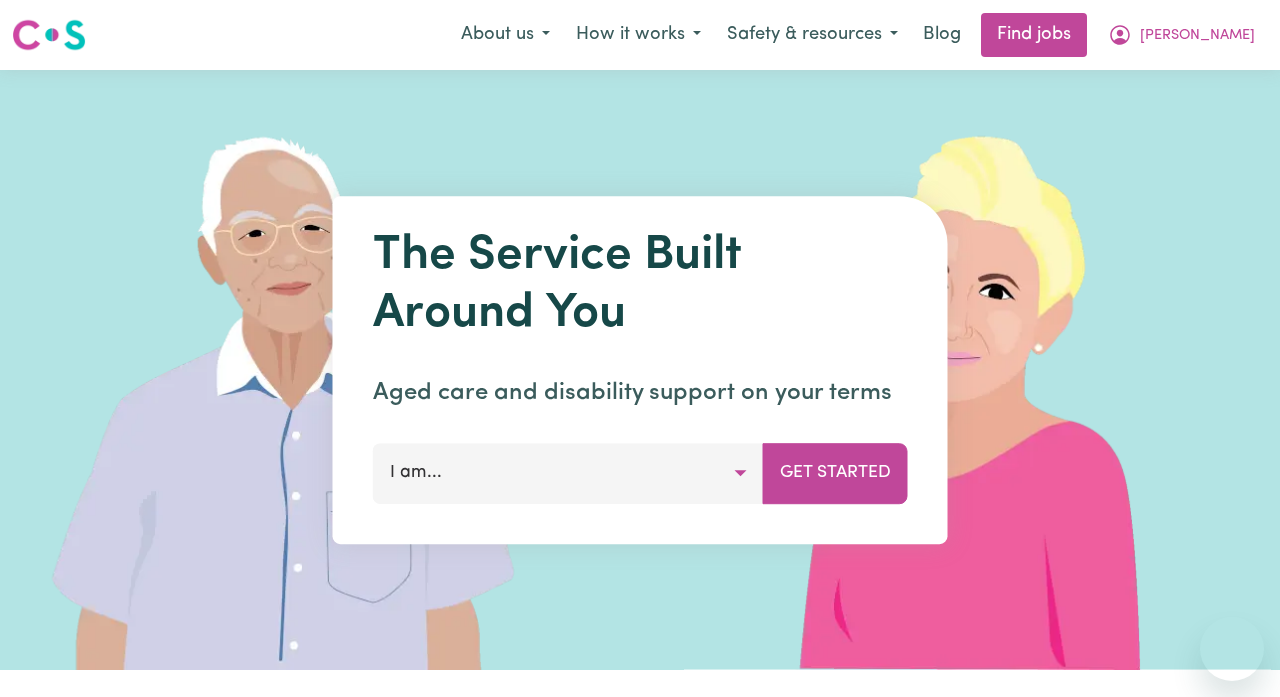 scroll, scrollTop: 0, scrollLeft: 0, axis: both 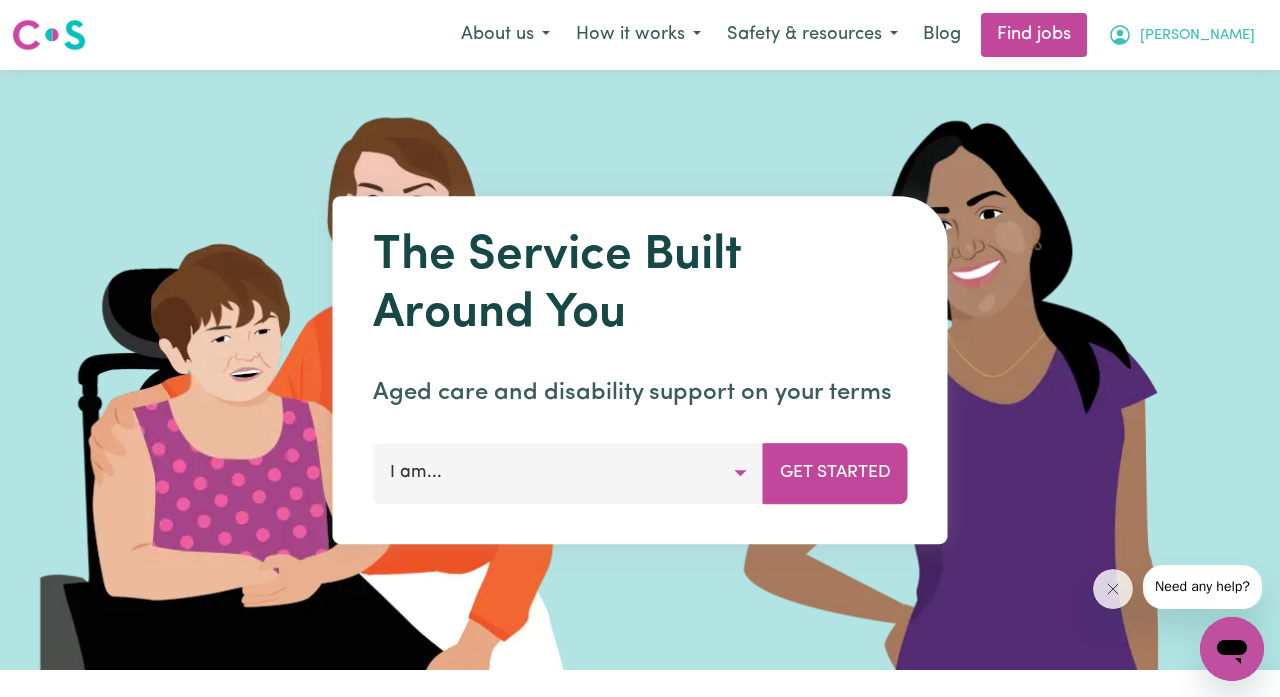 click 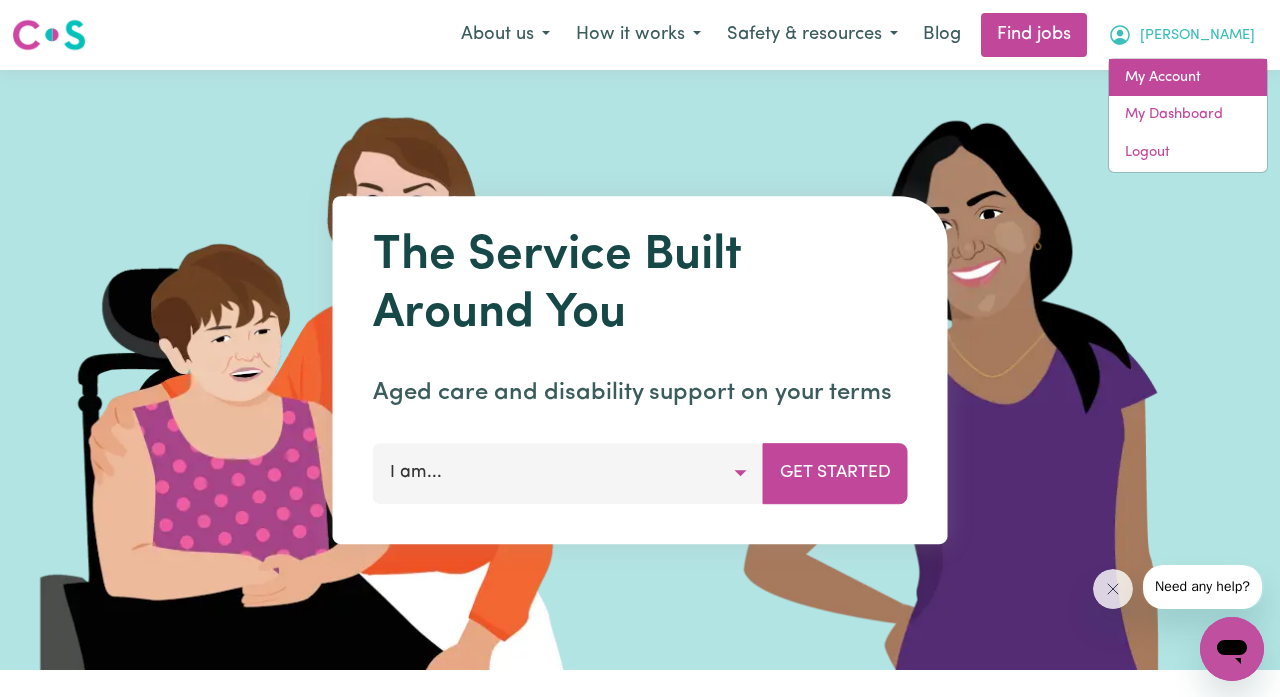 click on "My Account" at bounding box center [1188, 78] 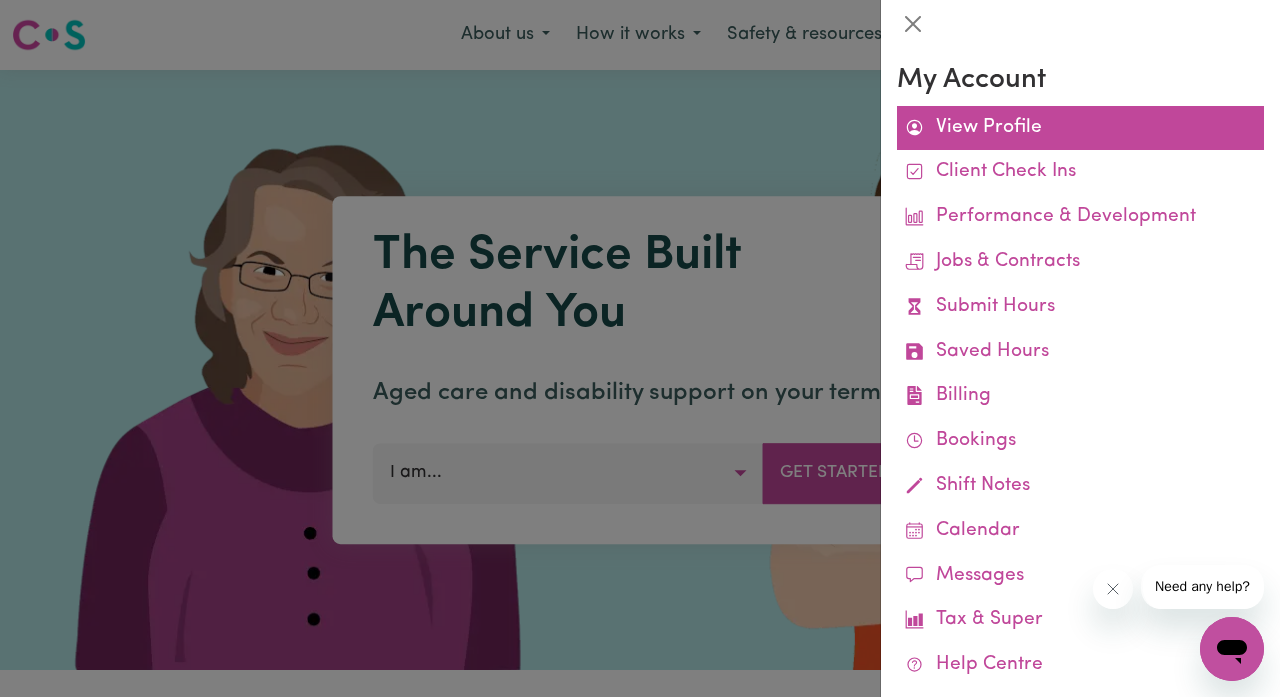 click on "View Profile" at bounding box center (1080, 128) 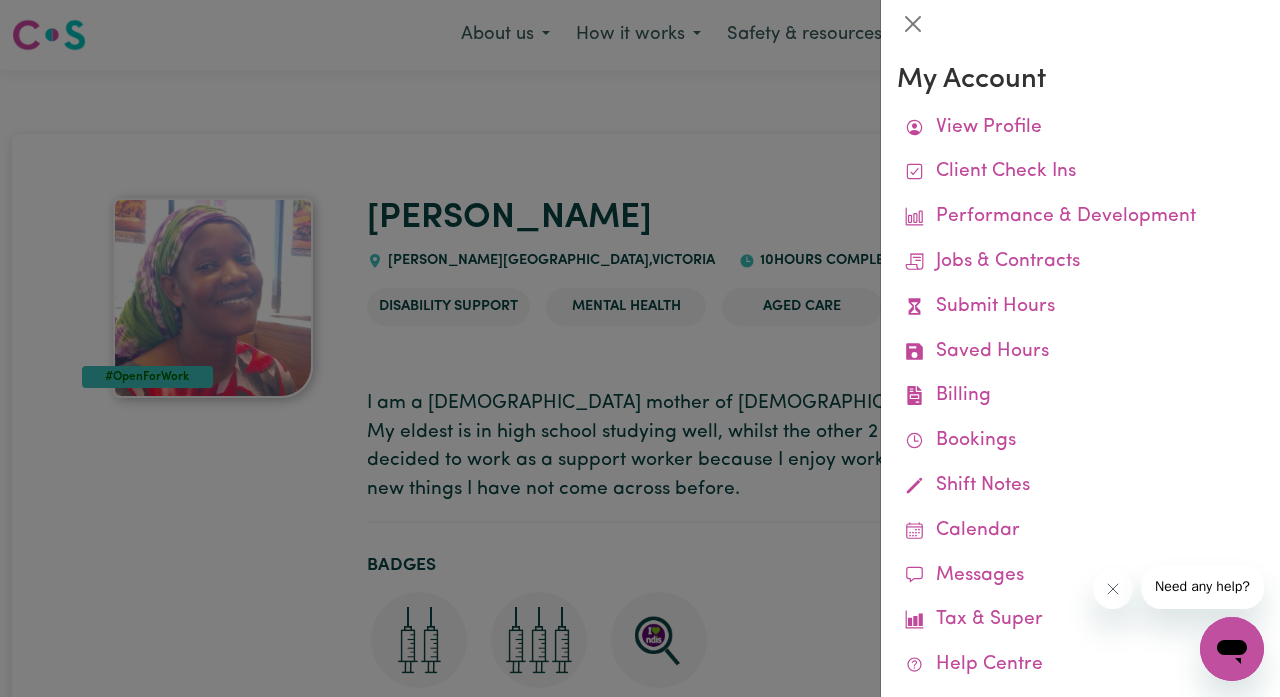 click at bounding box center (640, 348) 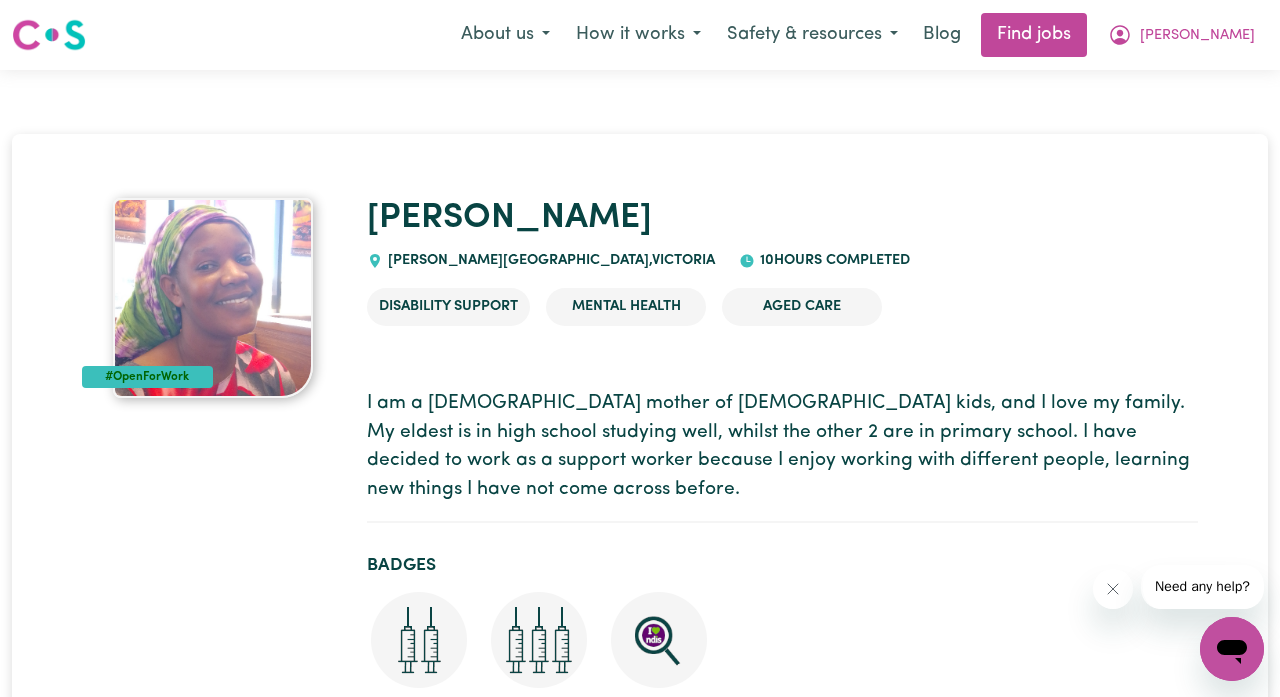 scroll, scrollTop: 0, scrollLeft: 0, axis: both 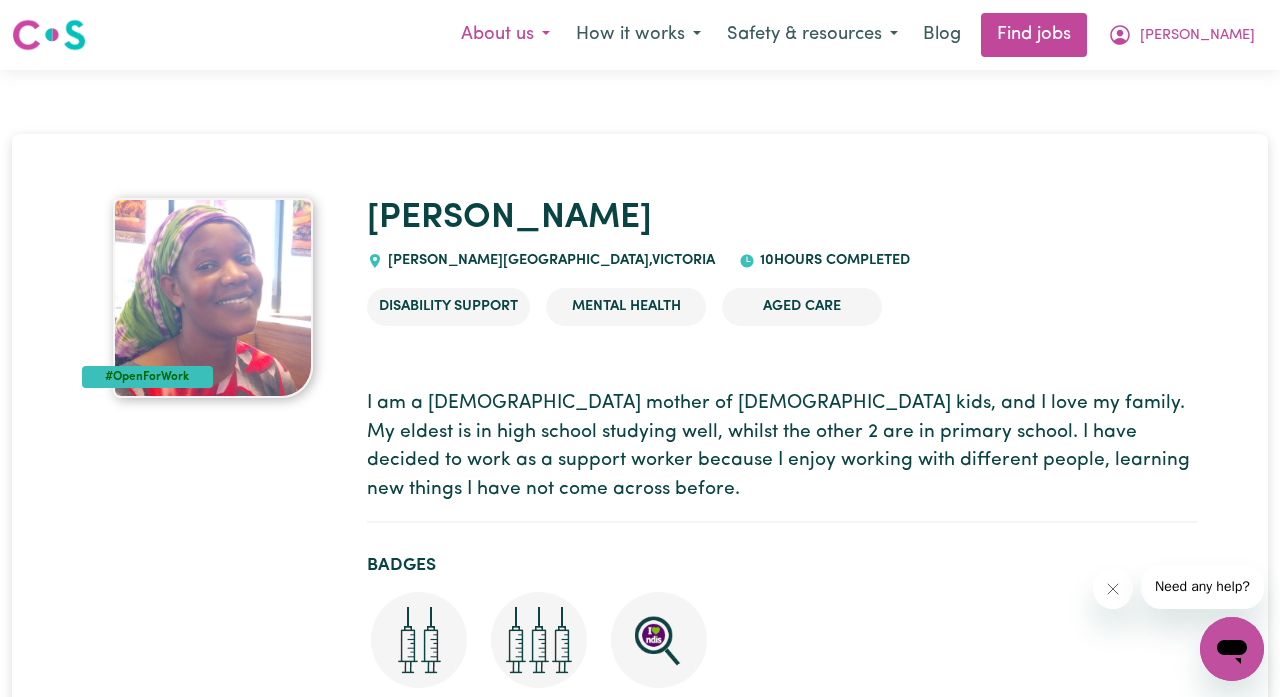 click on "About us" at bounding box center (505, 35) 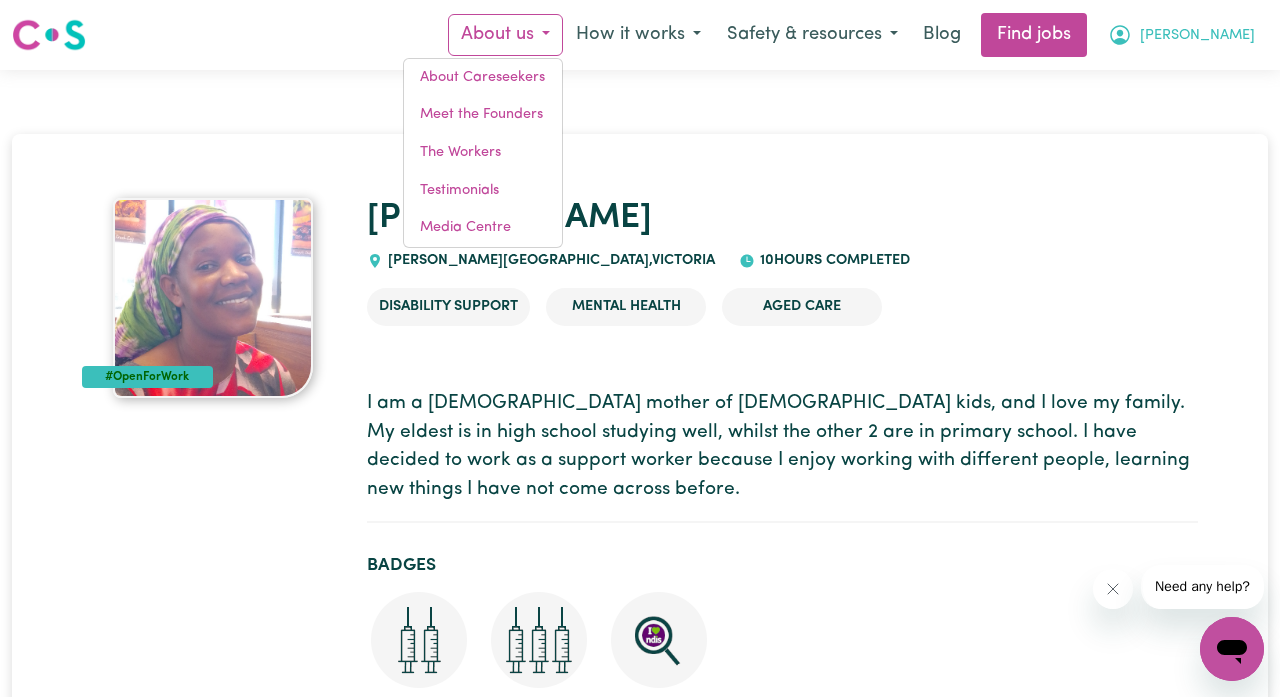 click on "[PERSON_NAME]" at bounding box center [1181, 35] 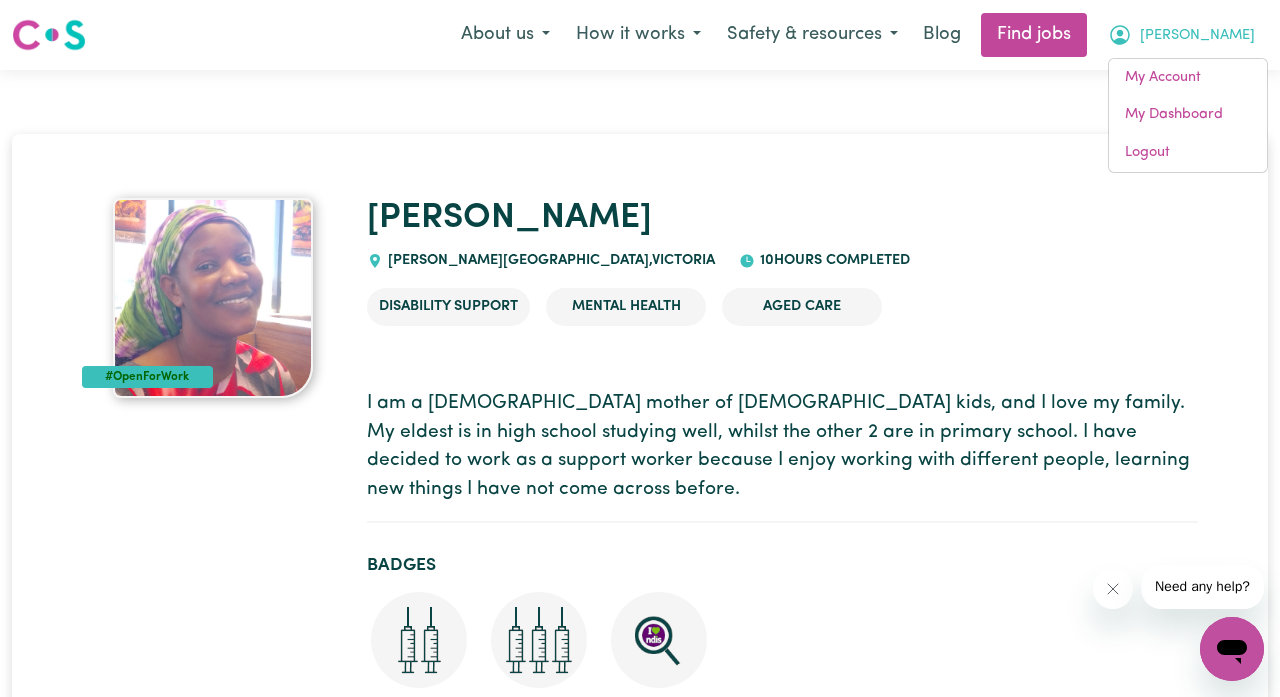 click on "Disability Support Mental Health Aged Care" at bounding box center (782, 315) 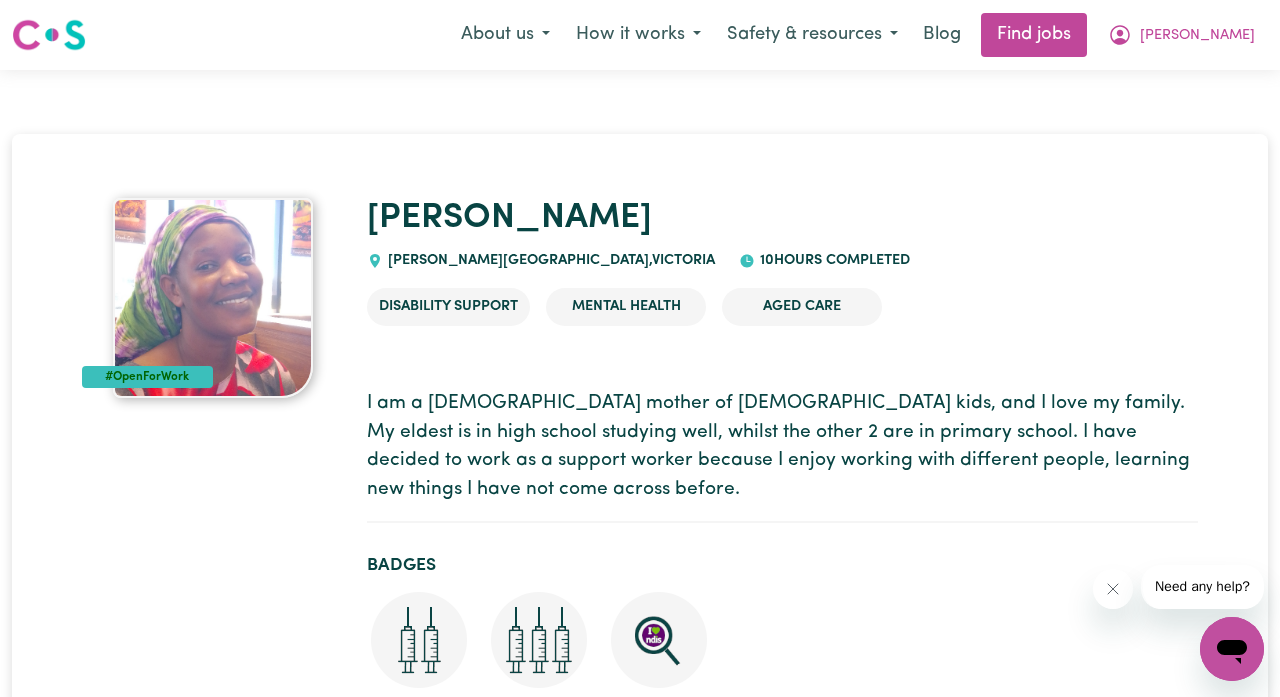 scroll, scrollTop: 0, scrollLeft: 0, axis: both 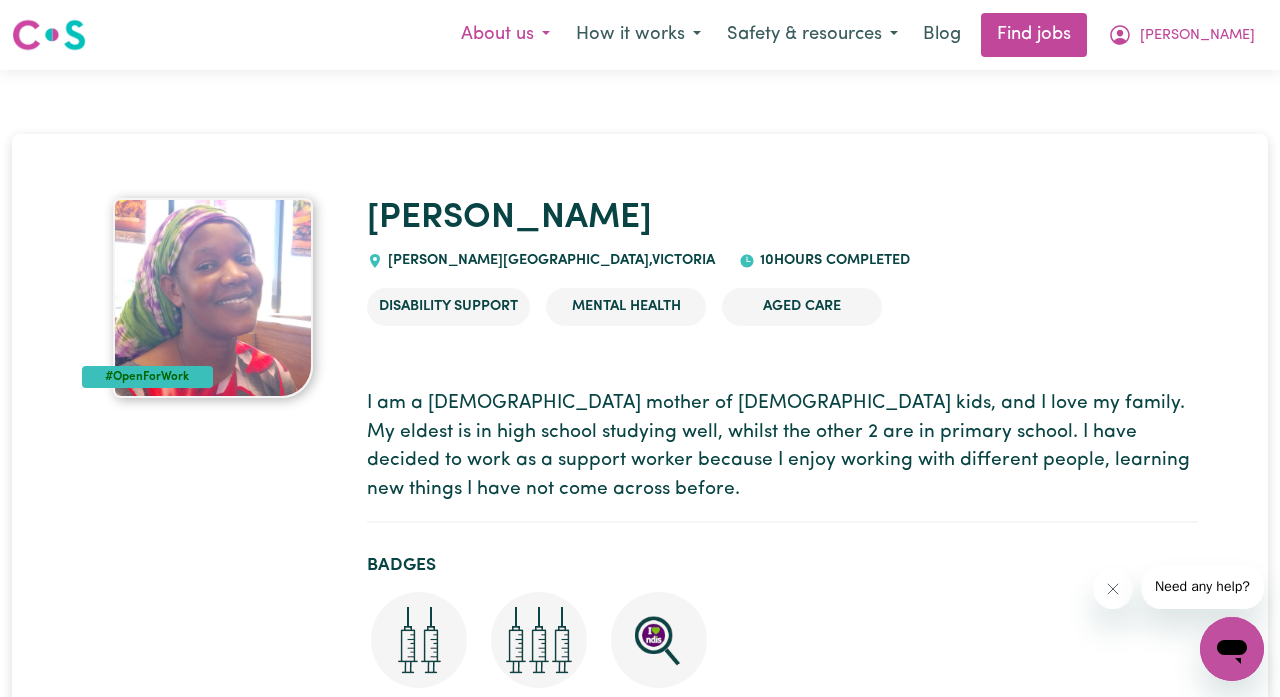 click on "About us" at bounding box center (505, 35) 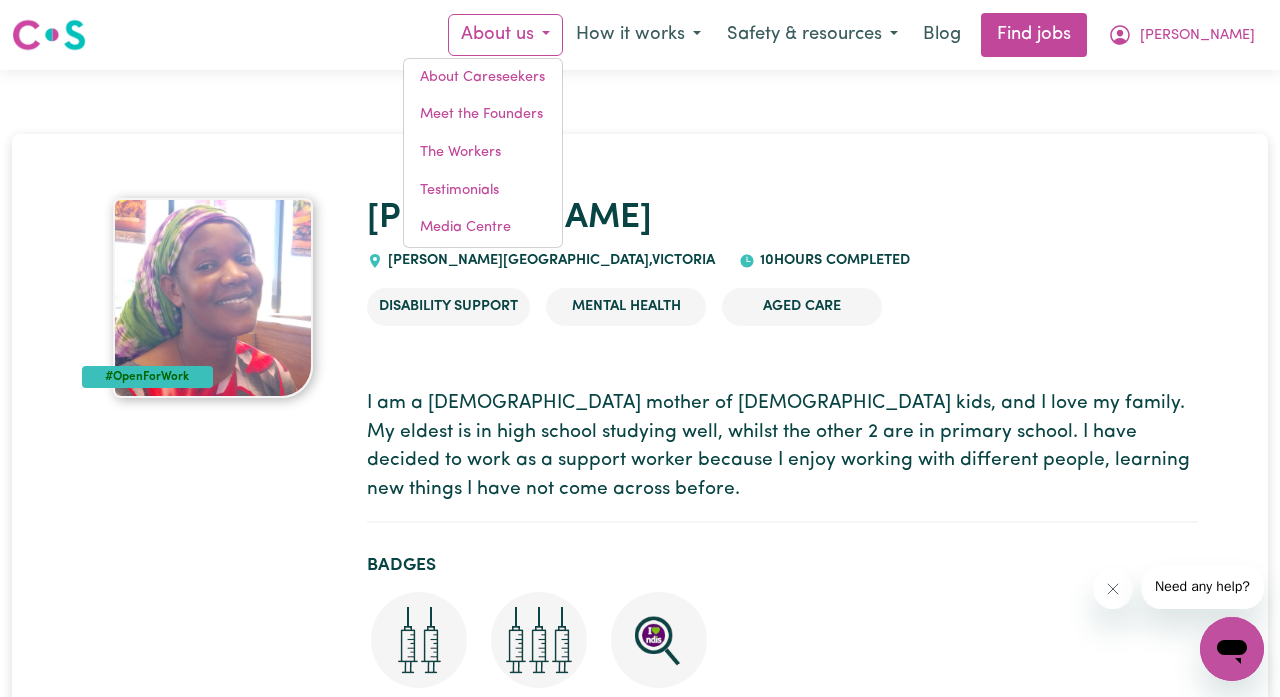 click at bounding box center (213, 298) 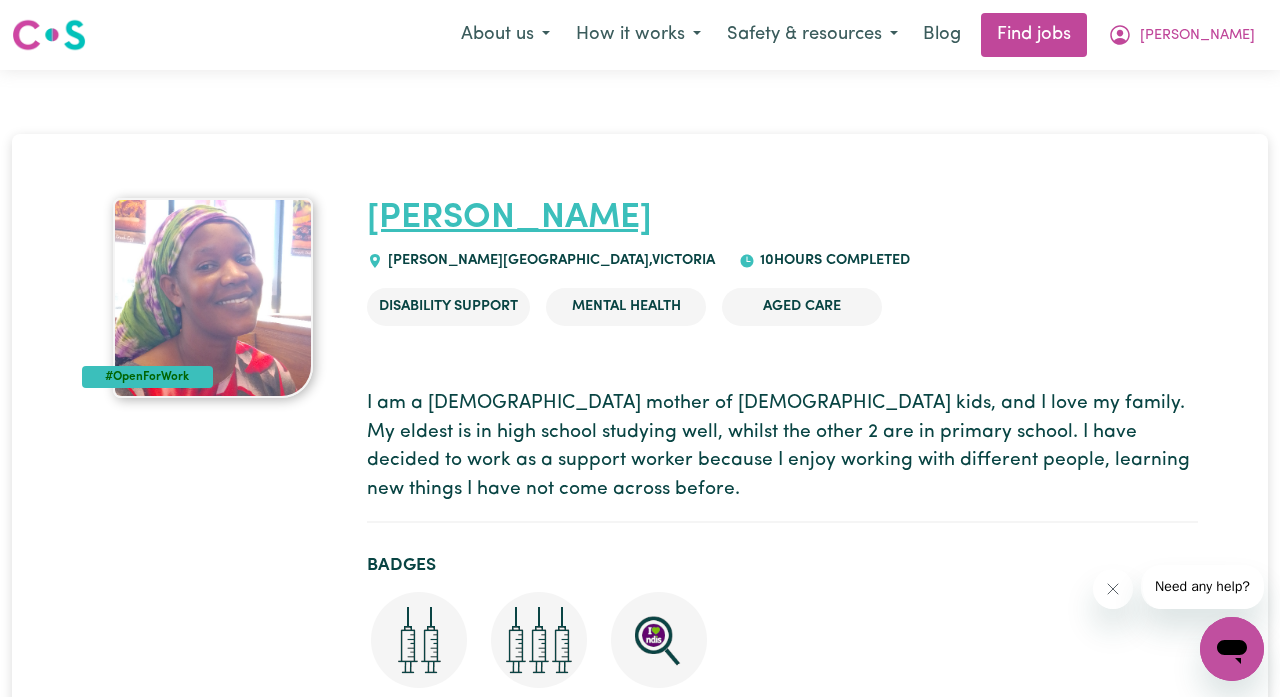 click on "[PERSON_NAME]" at bounding box center (509, 218) 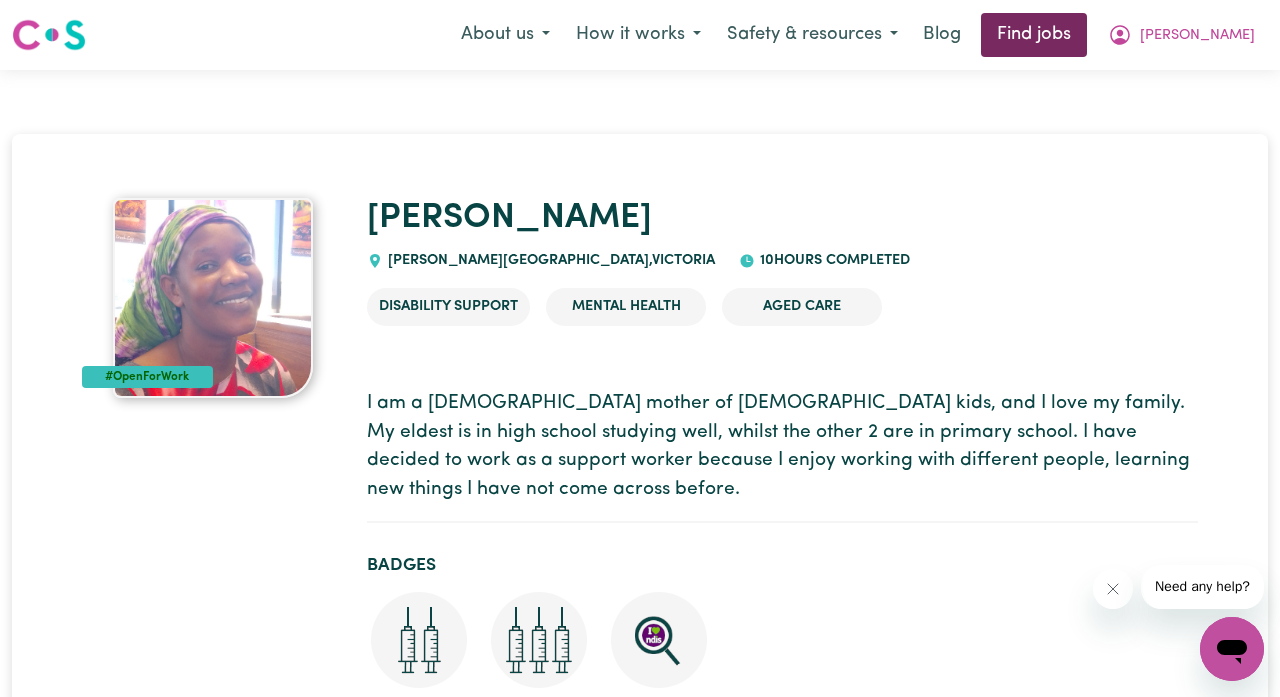 click on "Find jobs" at bounding box center [1034, 35] 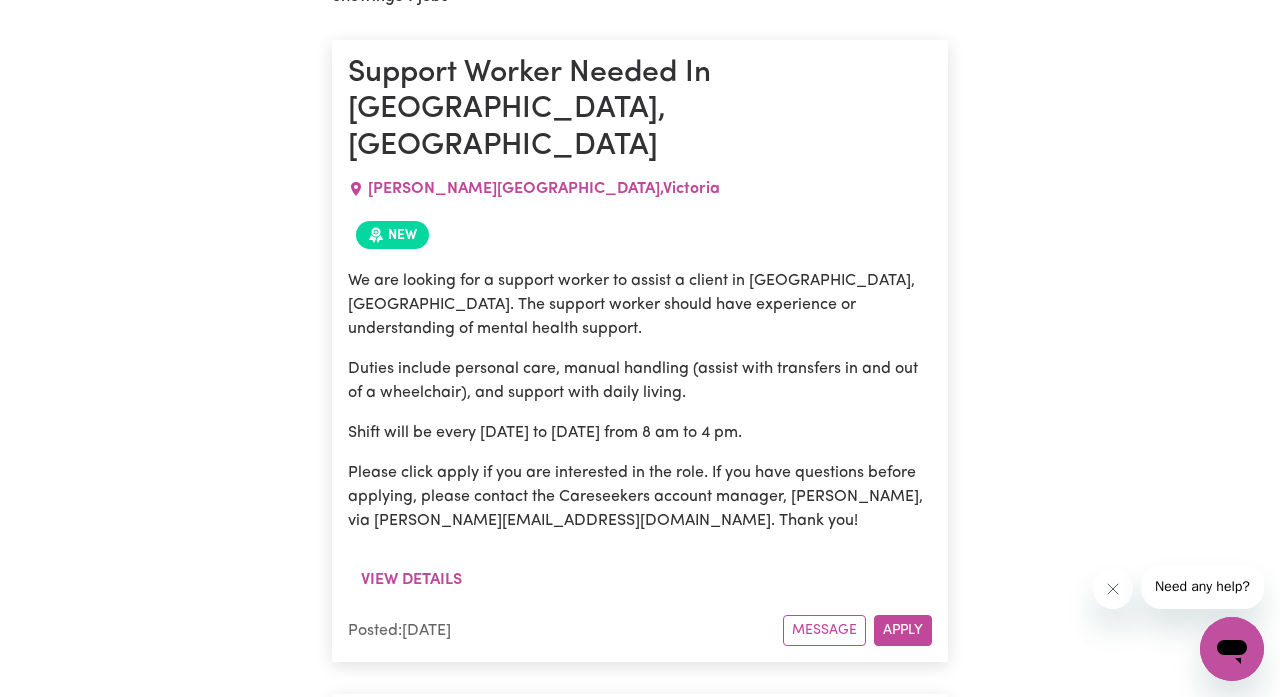 scroll, scrollTop: 849, scrollLeft: 0, axis: vertical 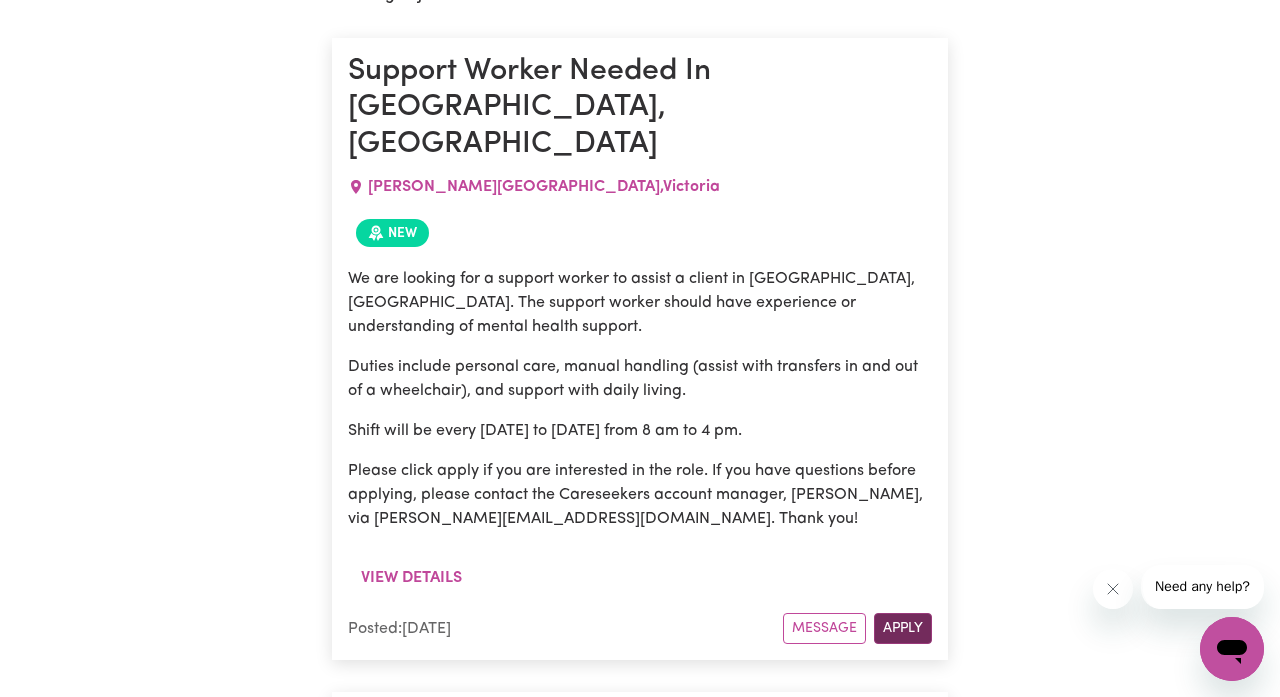 click on "Apply" at bounding box center [903, 628] 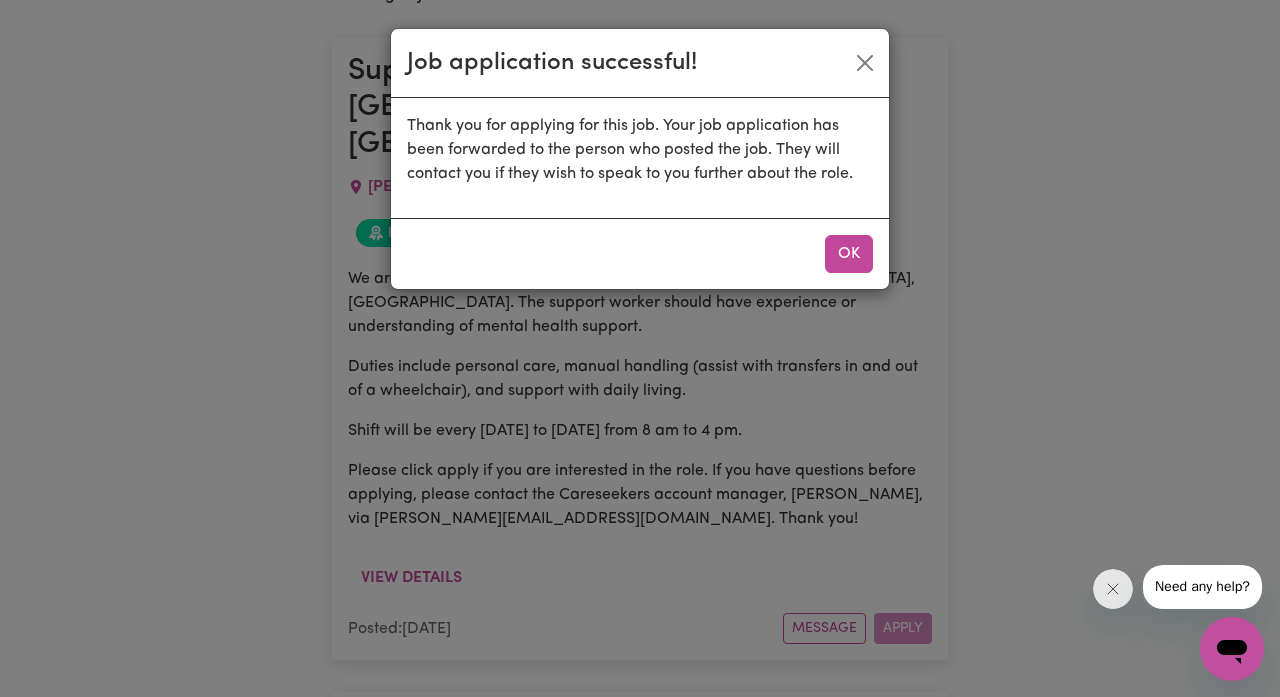 click on "OK" at bounding box center [640, 253] 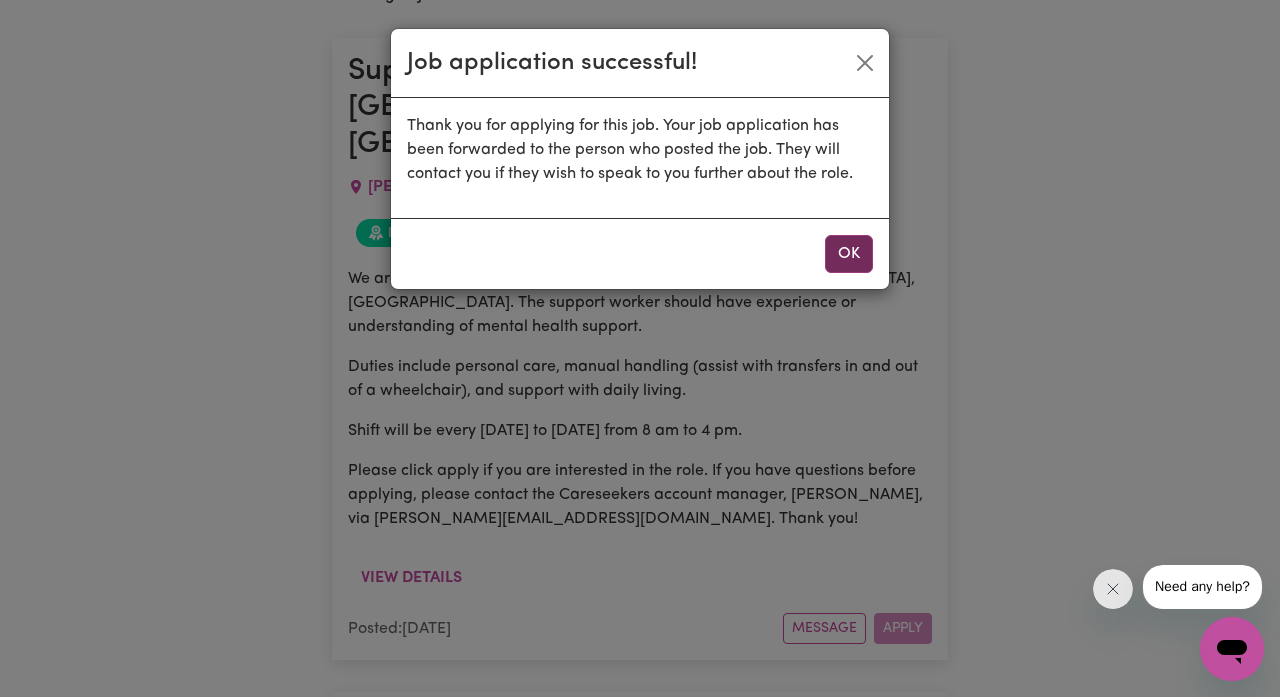 click on "OK" at bounding box center (849, 254) 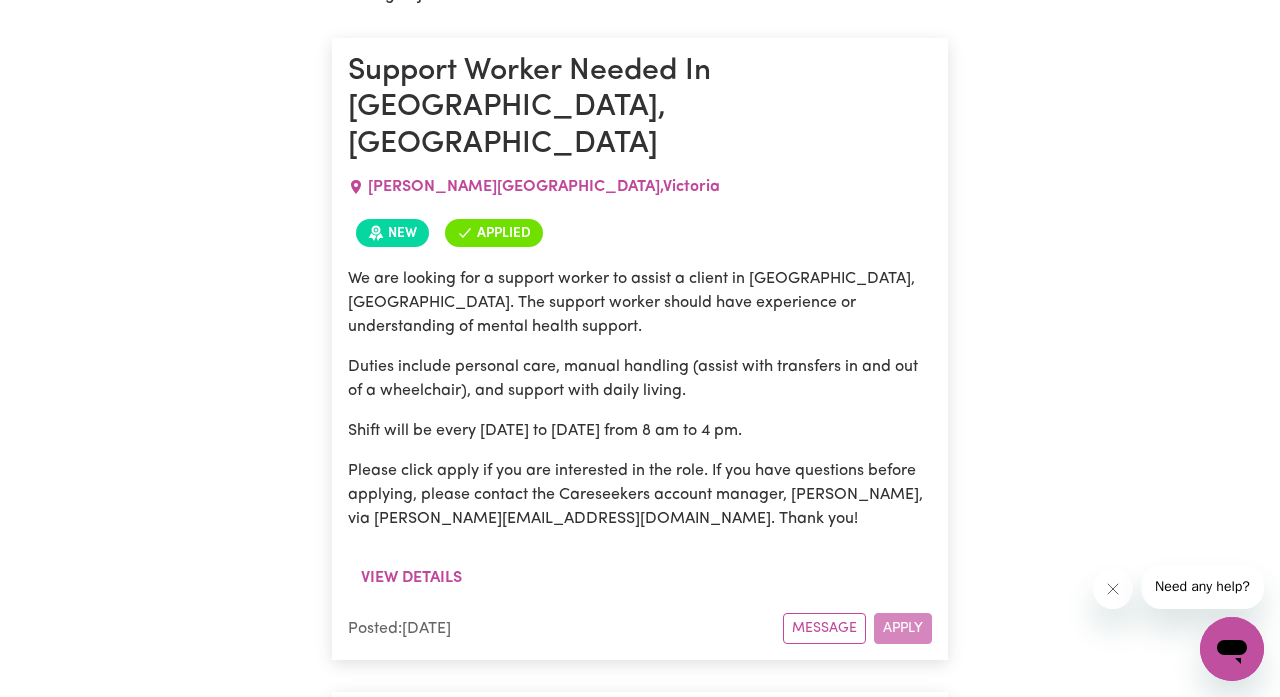 click on "Support Worker Needed In [GEOGRAPHIC_DATA], [GEOGRAPHIC_DATA][PERSON_NAME][GEOGRAPHIC_DATA] ,  [GEOGRAPHIC_DATA] New Applied We are looking for a support worker to assist a client in [GEOGRAPHIC_DATA], [GEOGRAPHIC_DATA]. The support worker should have experience or understanding of mental health support. Duties include personal care, manual handling (assist with transfers in and out of a wheelchair), and support with daily living. Shift will be every [DATE] to [DATE] from 8 am to 4 pm.  Please click apply if you are interested in the role. If you have questions before applying, please contact the Careseekers account manager, [PERSON_NAME], via [PERSON_NAME][EMAIL_ADDRESS][DOMAIN_NAME]. Thank you! View details Posted:  [DATE] Message Apply" at bounding box center (640, 349) 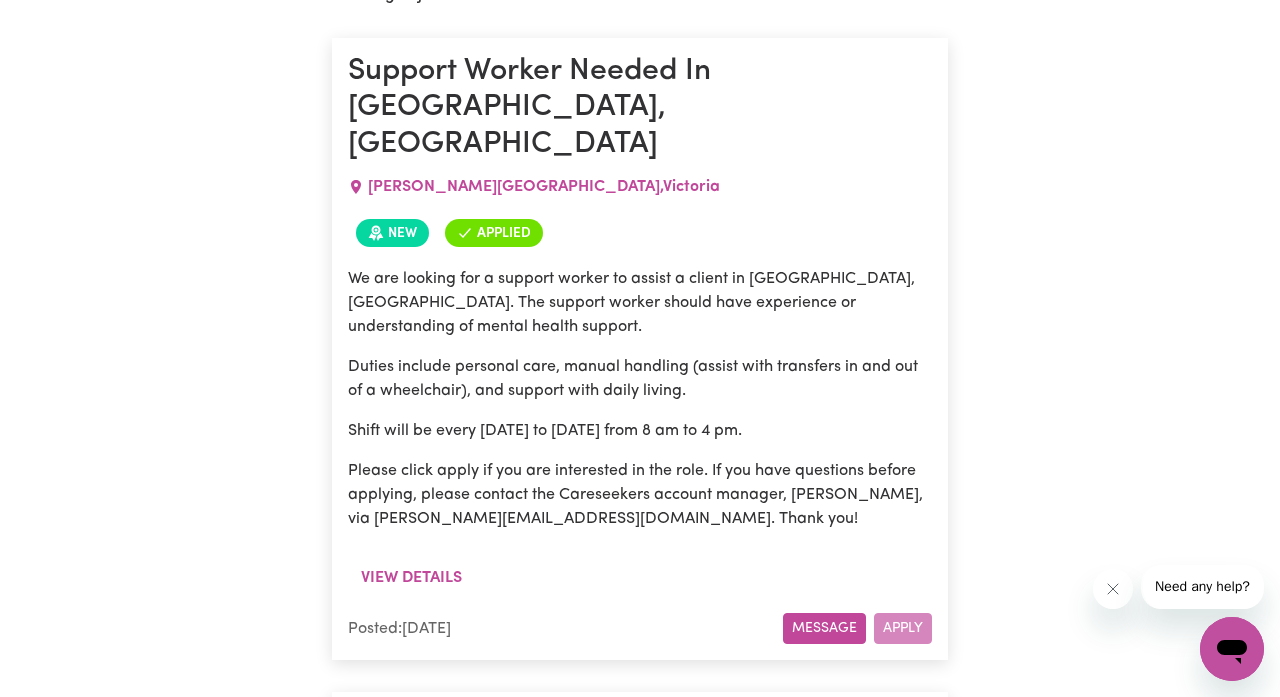 click on "Message" at bounding box center [824, 628] 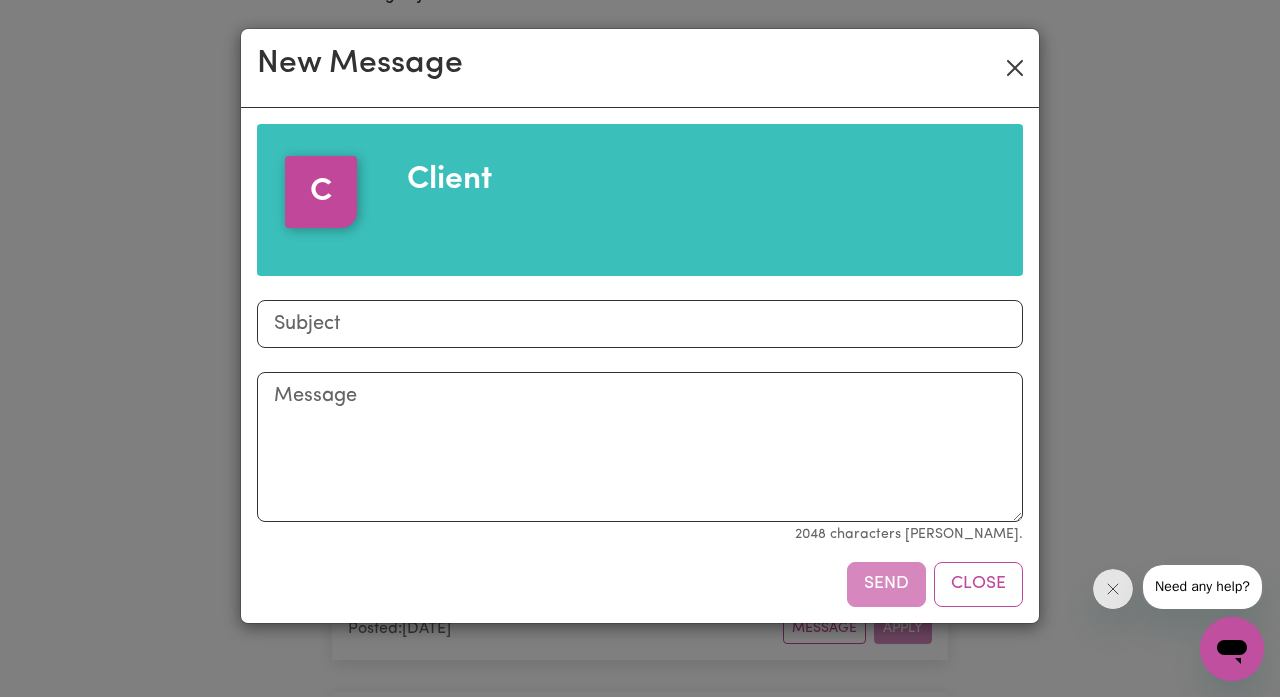 click at bounding box center (1015, 68) 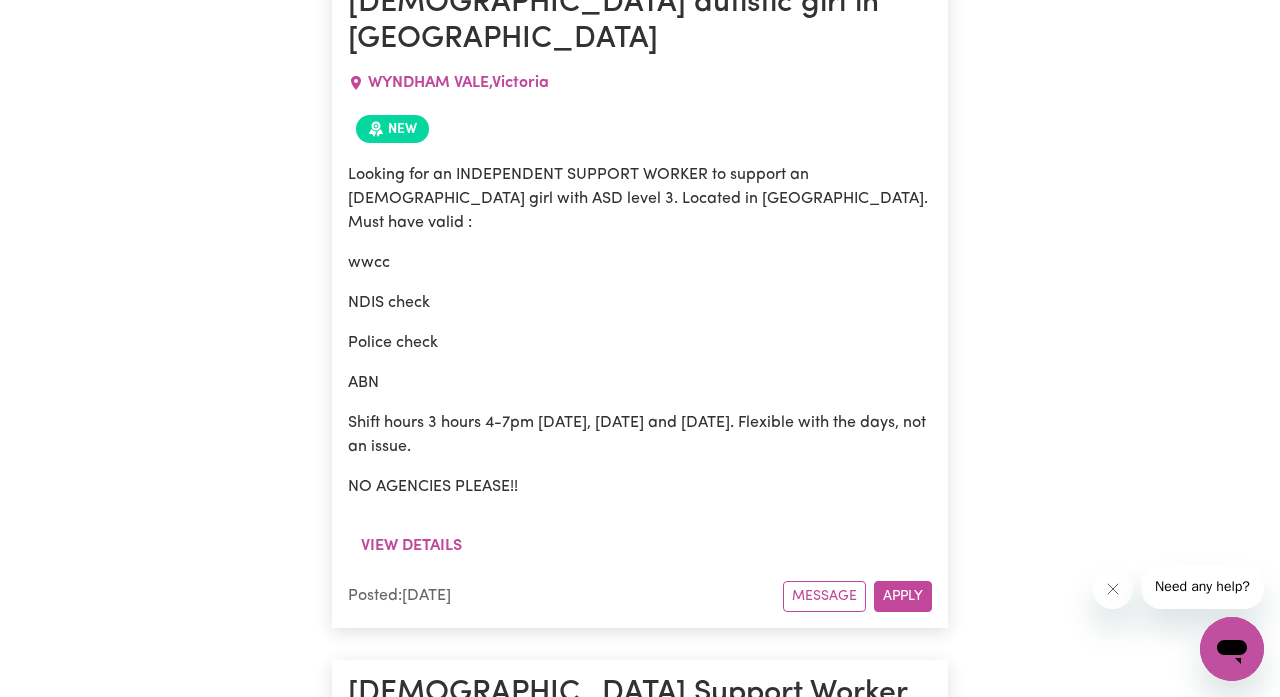 scroll, scrollTop: 12733, scrollLeft: 0, axis: vertical 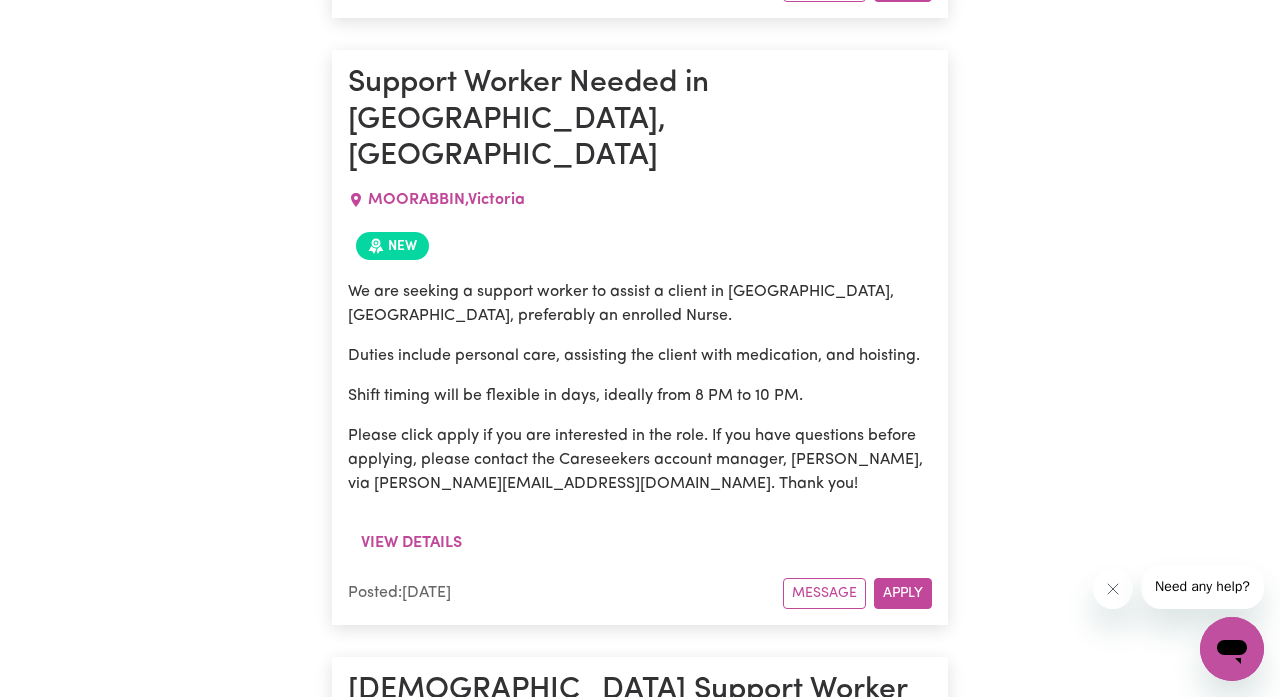 click on "We are looking for a support worker to assist a client in [GEOGRAPHIC_DATA], [GEOGRAPHIC_DATA]. Duties include Community Access (attending doctor’s appointments, grocery shopping, going to the movies, and other appointments as they arise).  A car and a driver's licence are required. Shift timings will be as a one-off on [DATE] from 9:30 am to 1130 am, and then ongoing for 4 to 6 hours per week with flexible timings. Please click apply if you are interested in the role. If you have questions before applying, please contact the Careseekers account manager, [PERSON_NAME], via [PERSON_NAME][EMAIL_ADDRESS][DOMAIN_NAME]. Thank you!" at bounding box center [640, 1625] 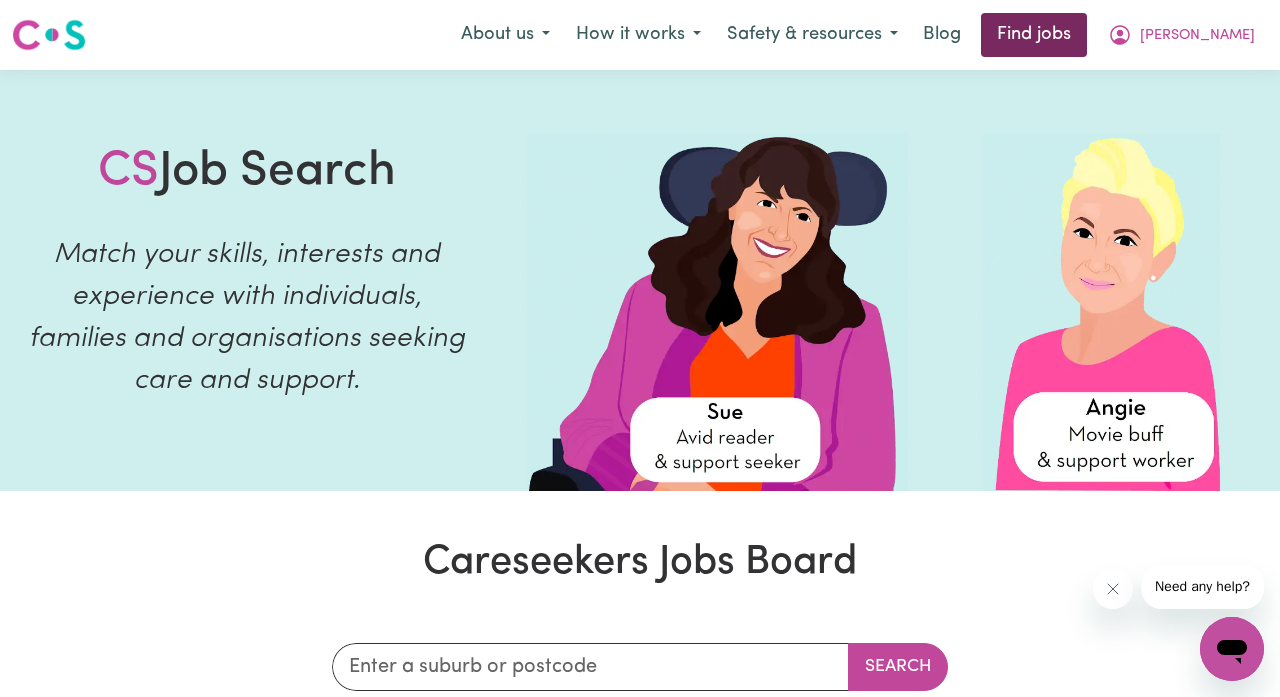 scroll, scrollTop: 0, scrollLeft: 0, axis: both 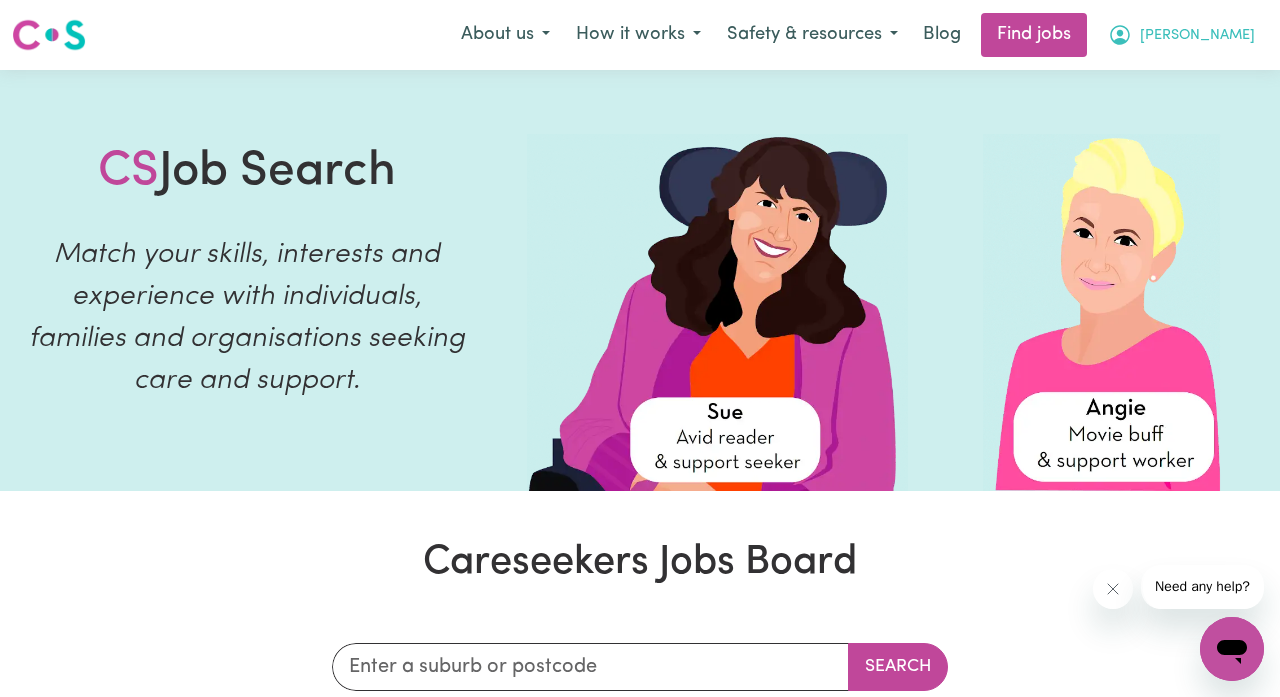 click 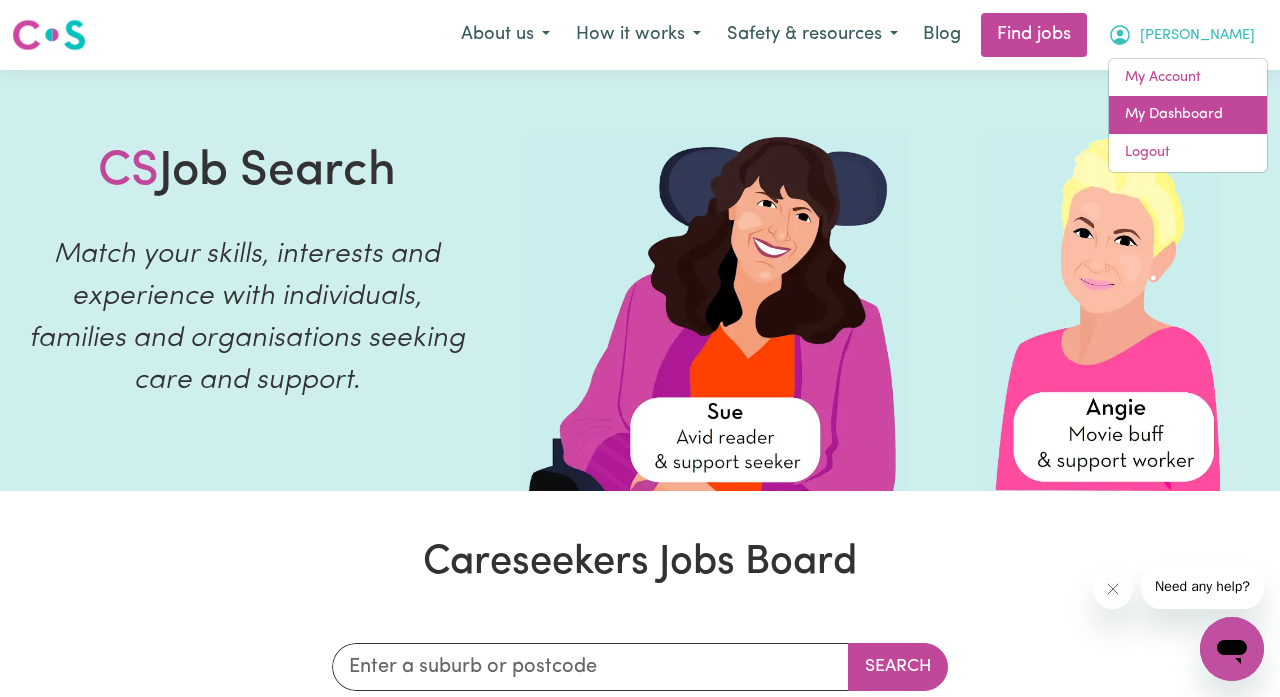 click on "My Dashboard" at bounding box center (1188, 115) 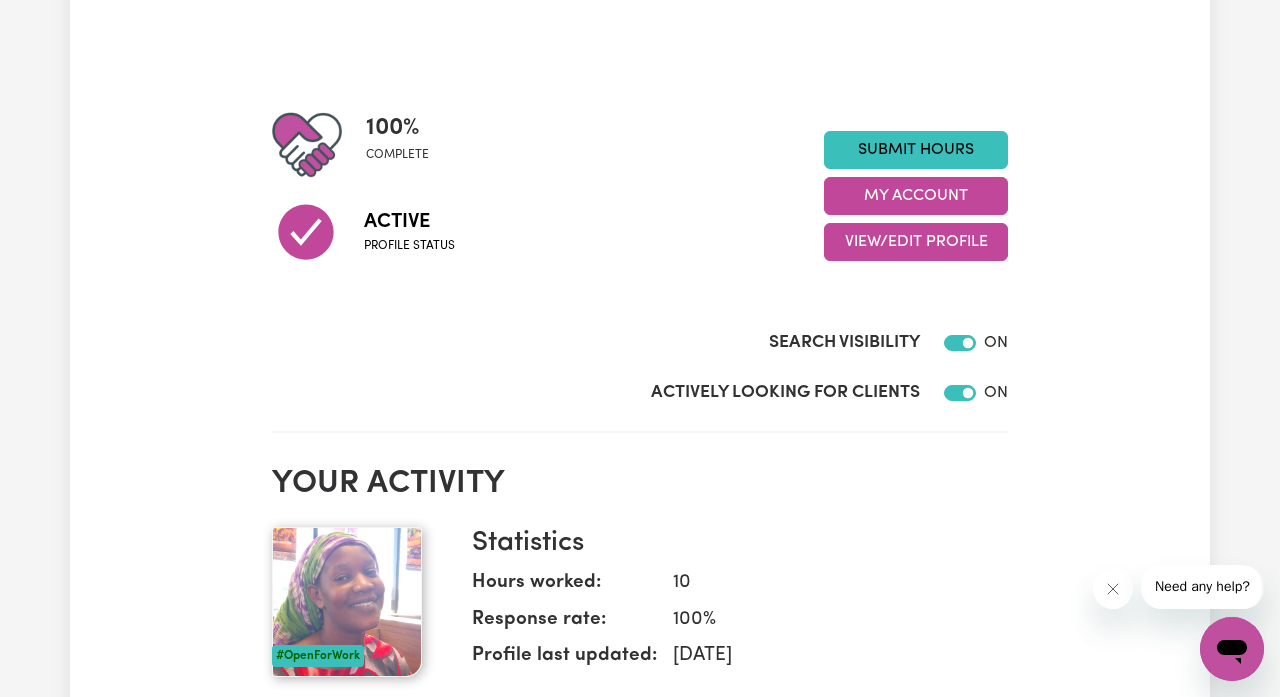 scroll, scrollTop: 150, scrollLeft: 0, axis: vertical 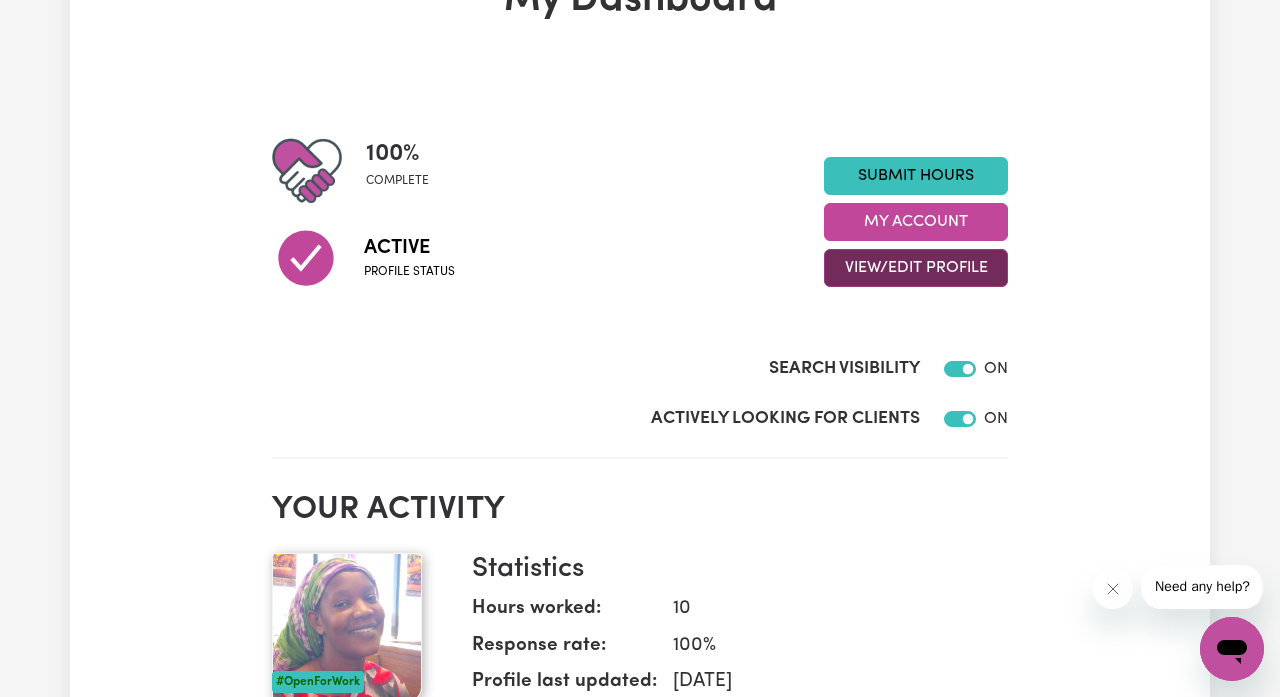 click on "View/Edit Profile" at bounding box center [916, 268] 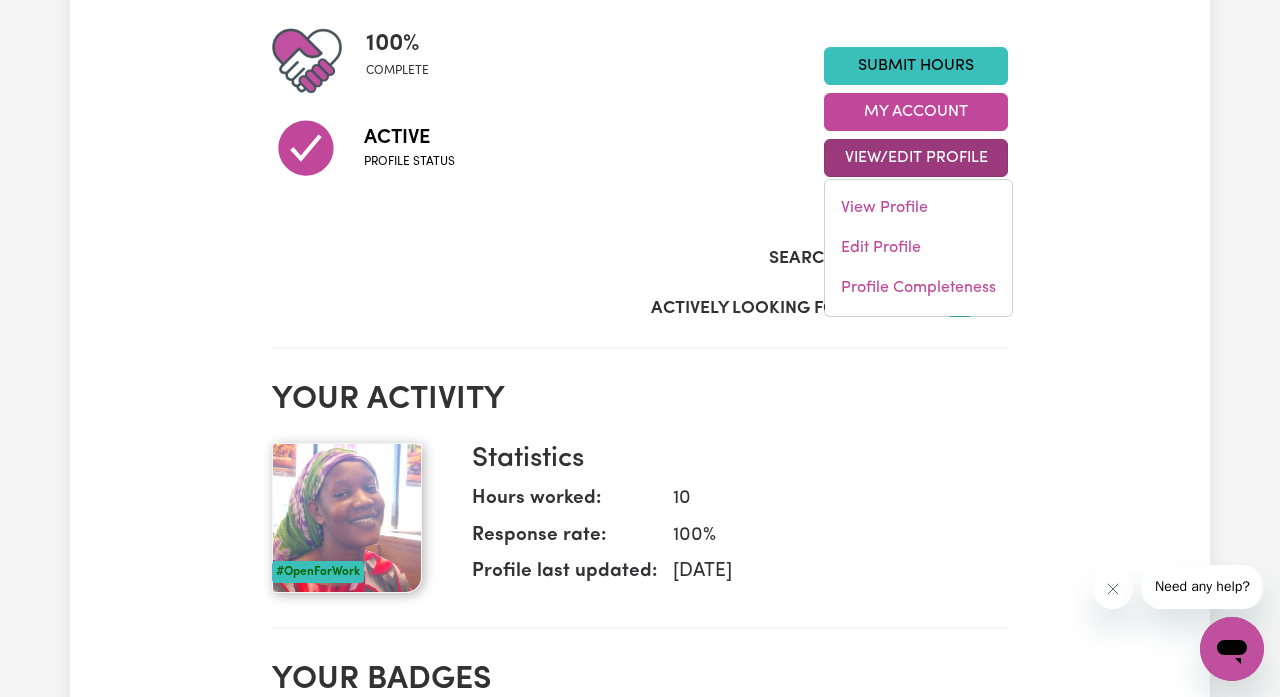 scroll, scrollTop: 95, scrollLeft: 0, axis: vertical 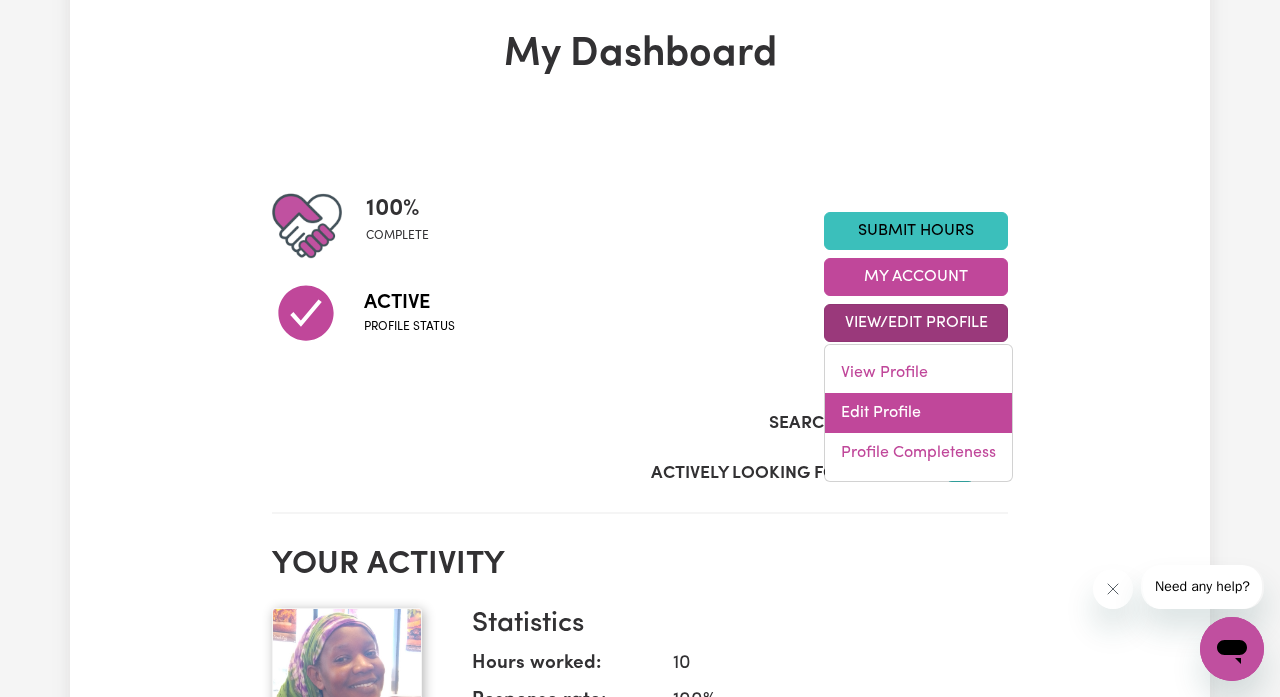 click on "Edit Profile" at bounding box center [918, 413] 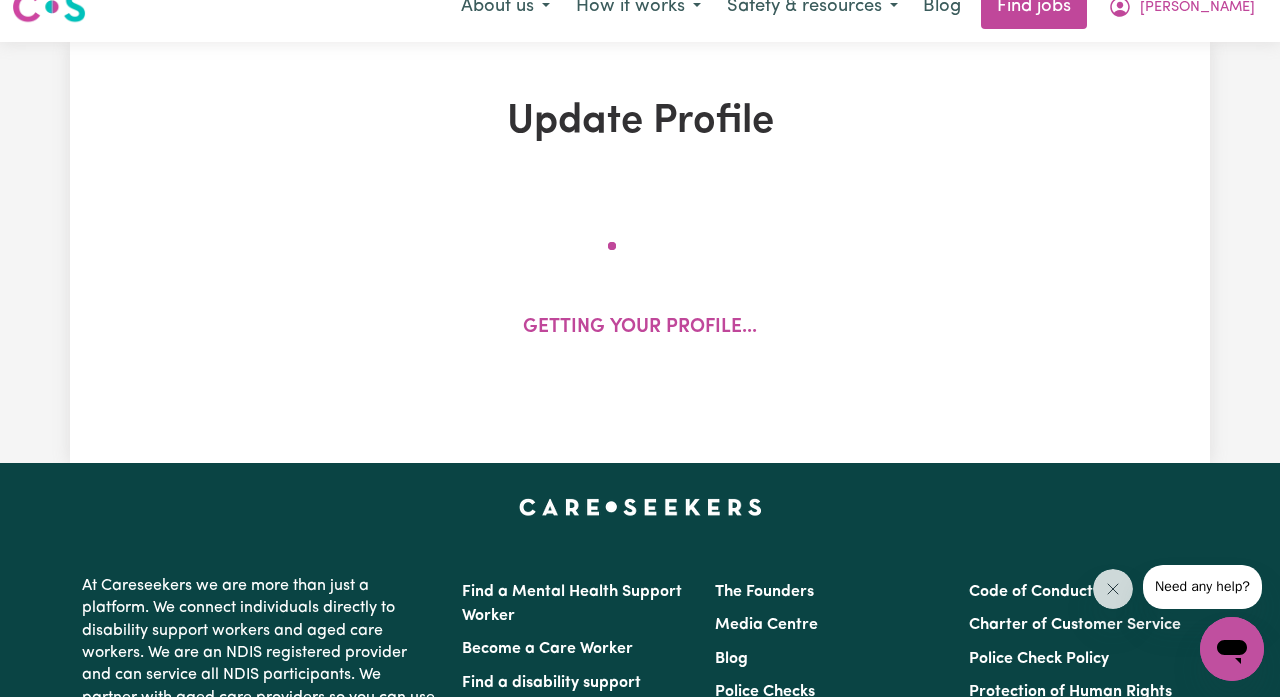 select on "[DEMOGRAPHIC_DATA]" 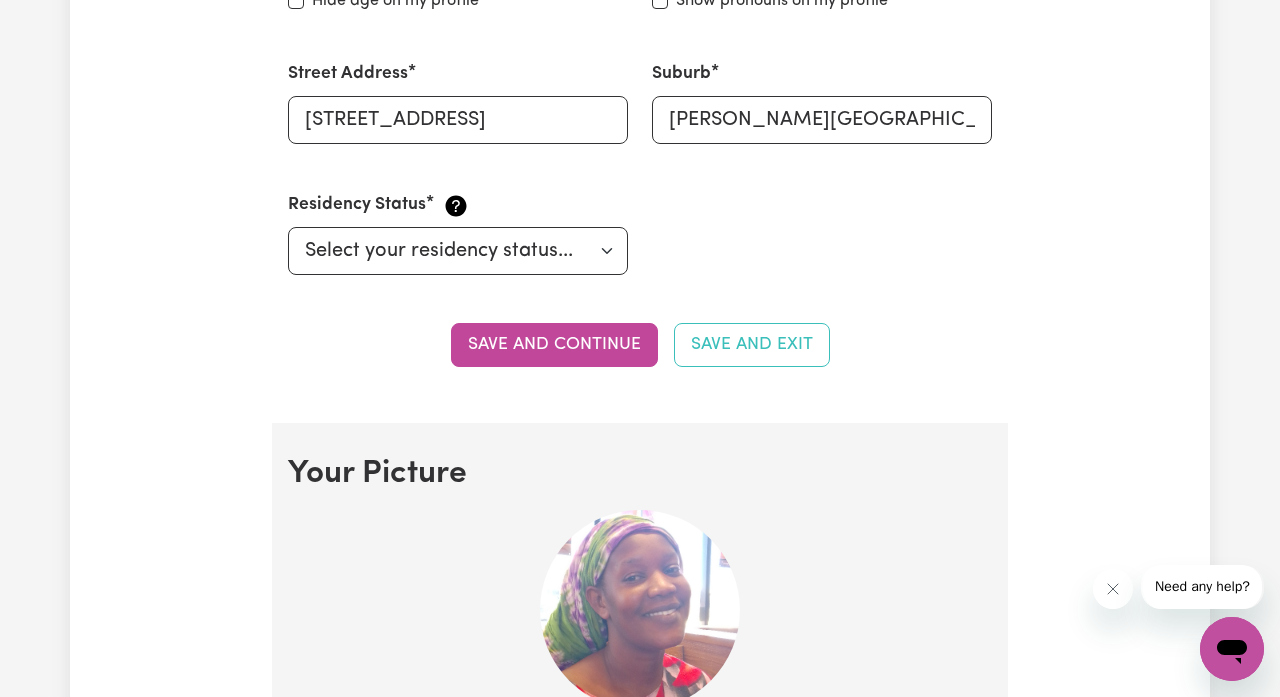 scroll, scrollTop: 1263, scrollLeft: 0, axis: vertical 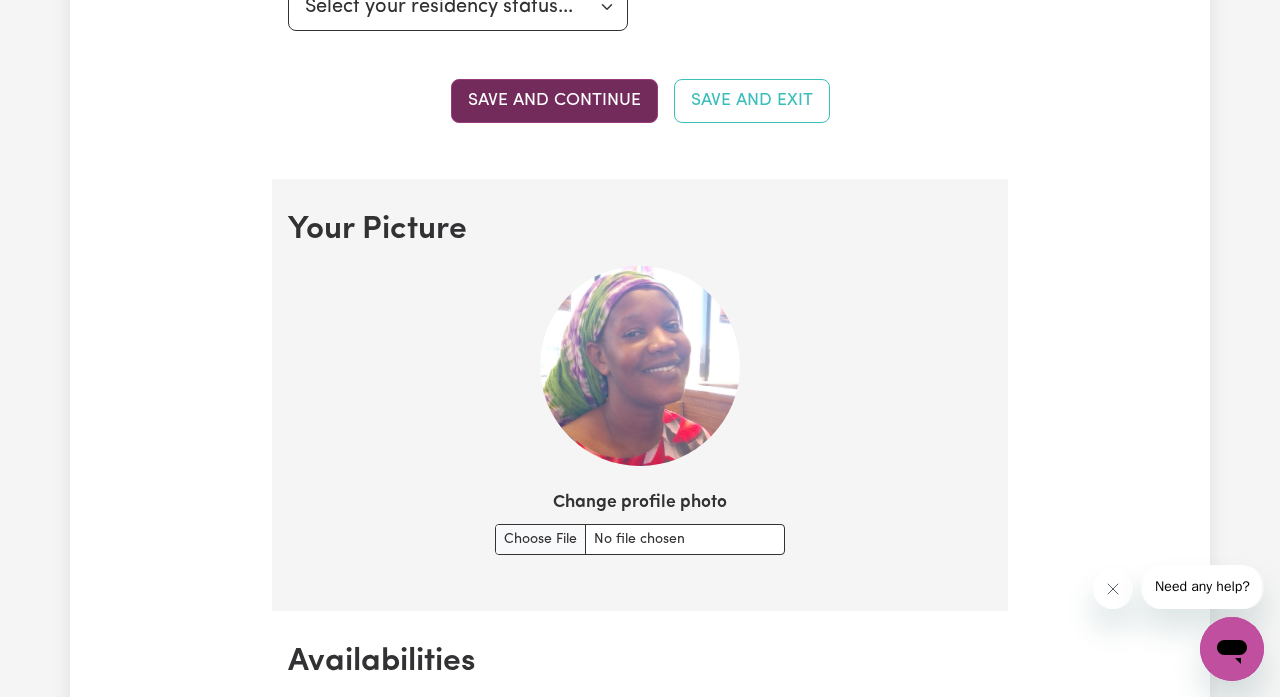 click on "Save and continue" at bounding box center (554, 101) 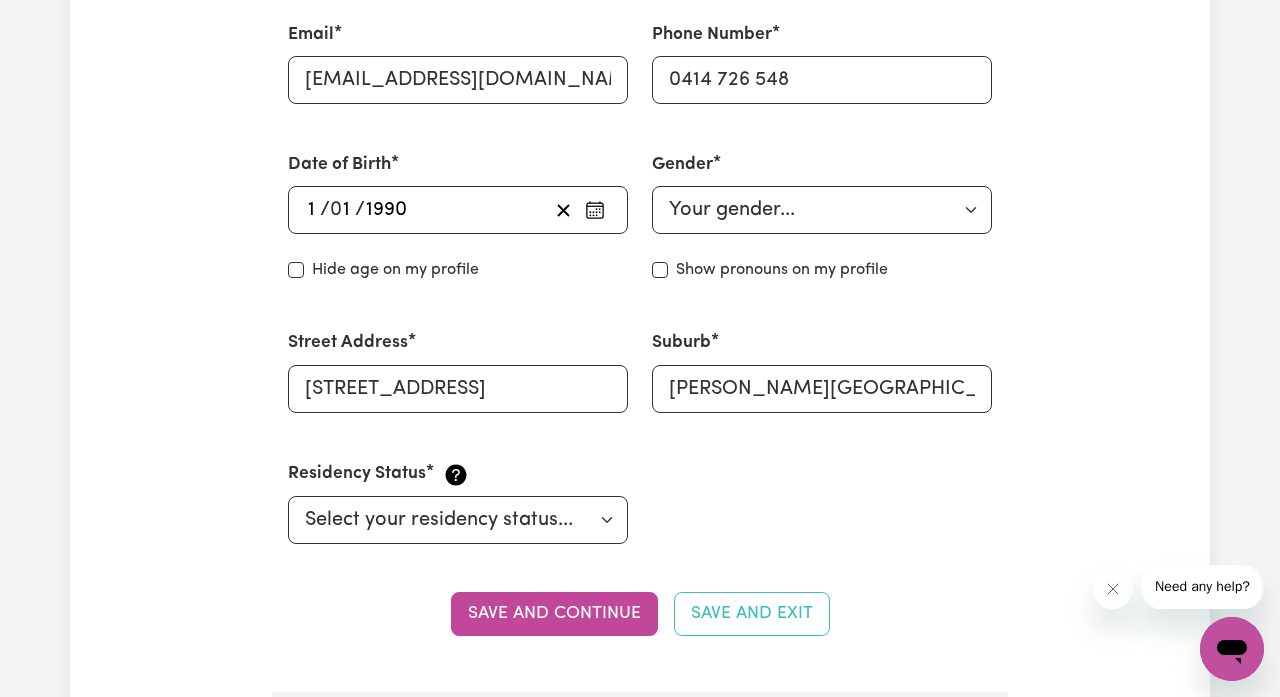 scroll, scrollTop: 974, scrollLeft: 0, axis: vertical 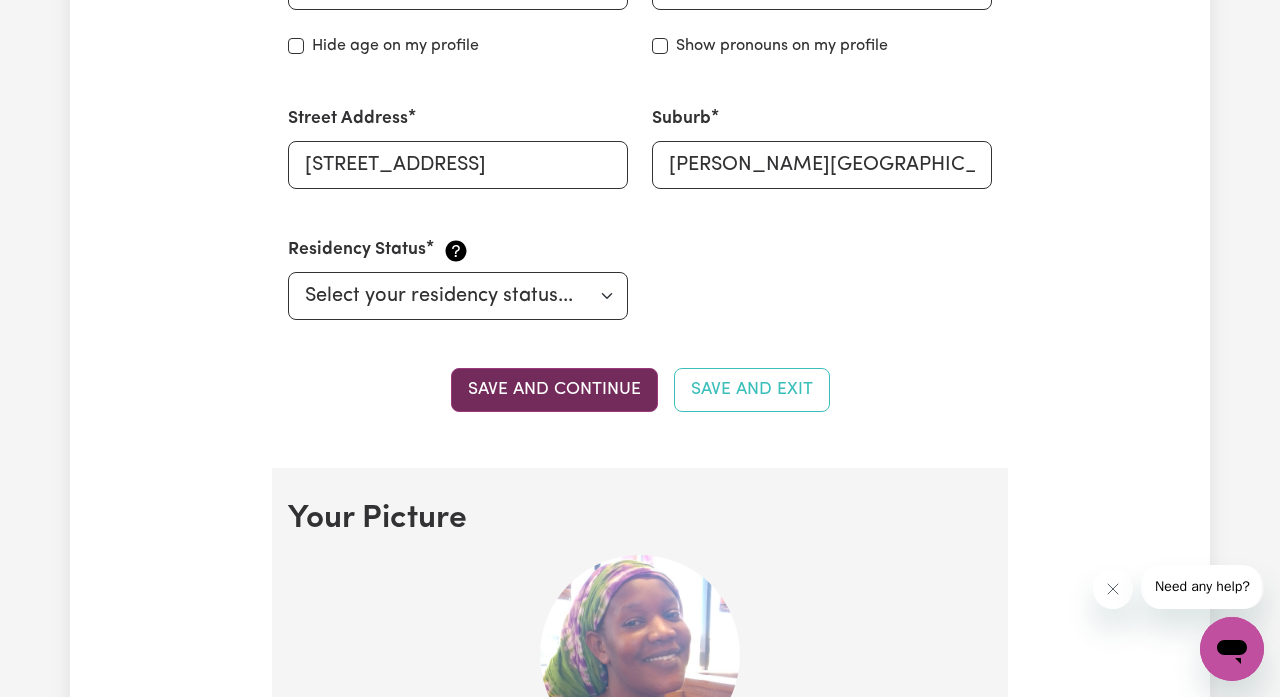 click on "Save and continue" at bounding box center [554, 390] 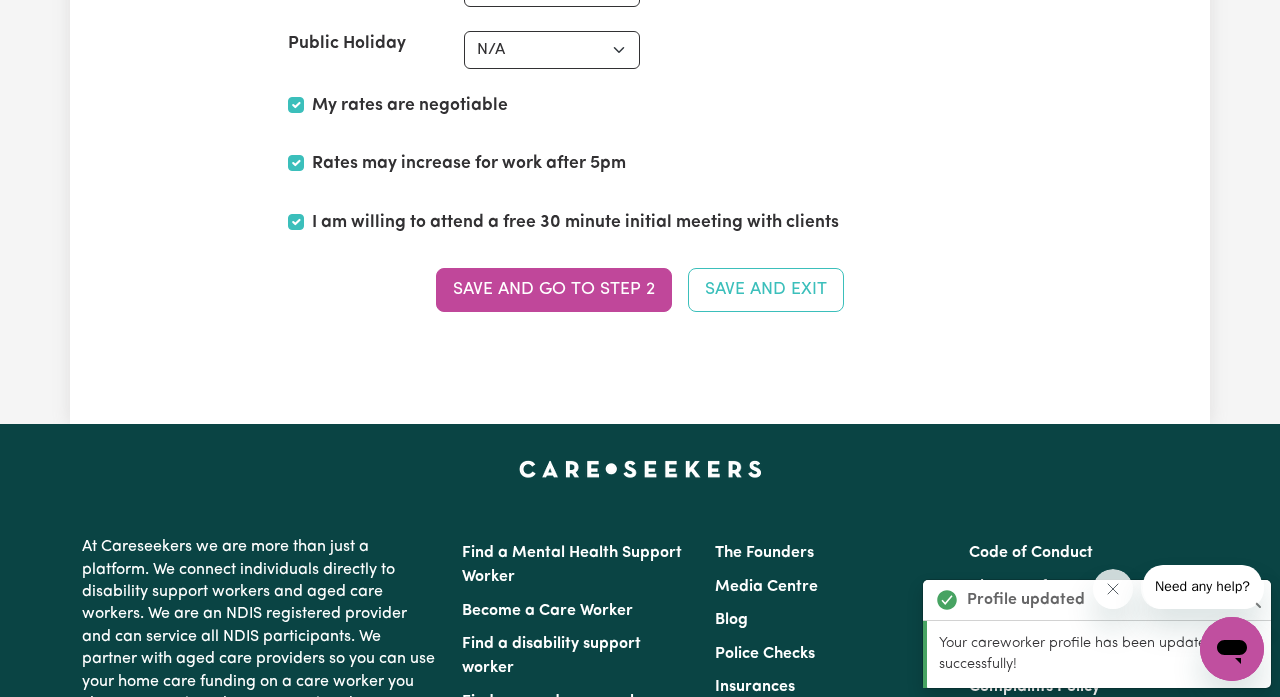 scroll, scrollTop: 5123, scrollLeft: 0, axis: vertical 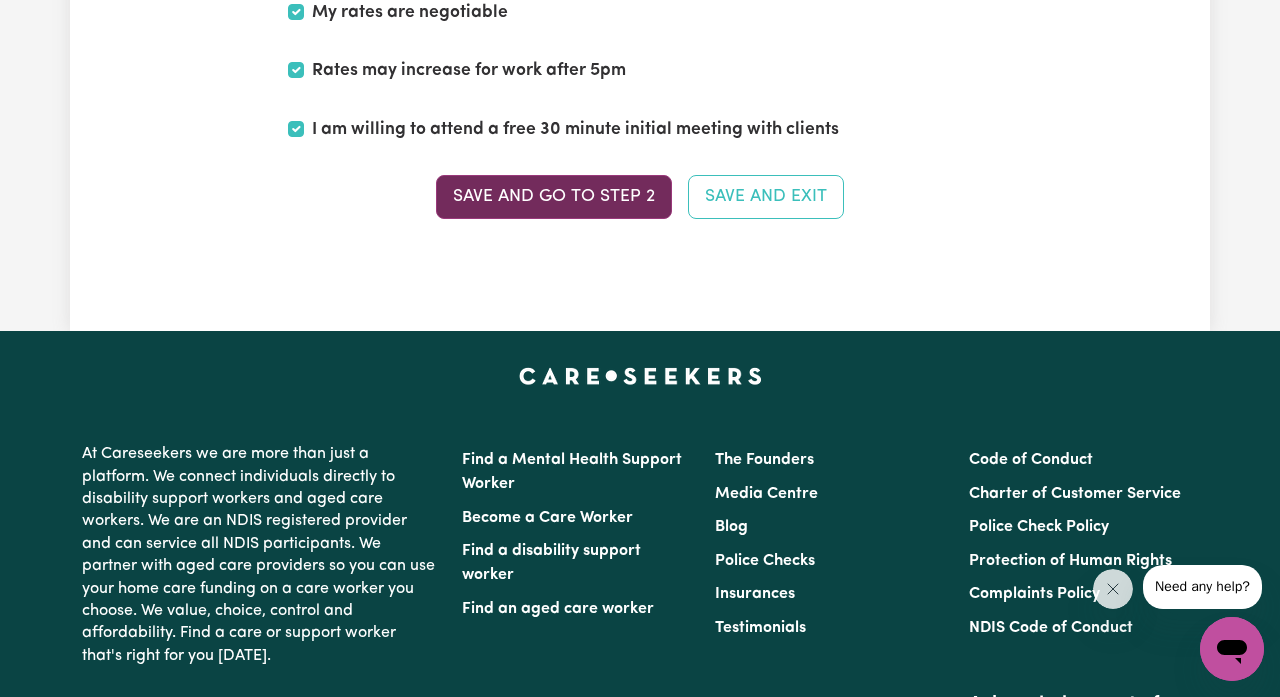 click on "Save and go to Step 2" at bounding box center [554, 197] 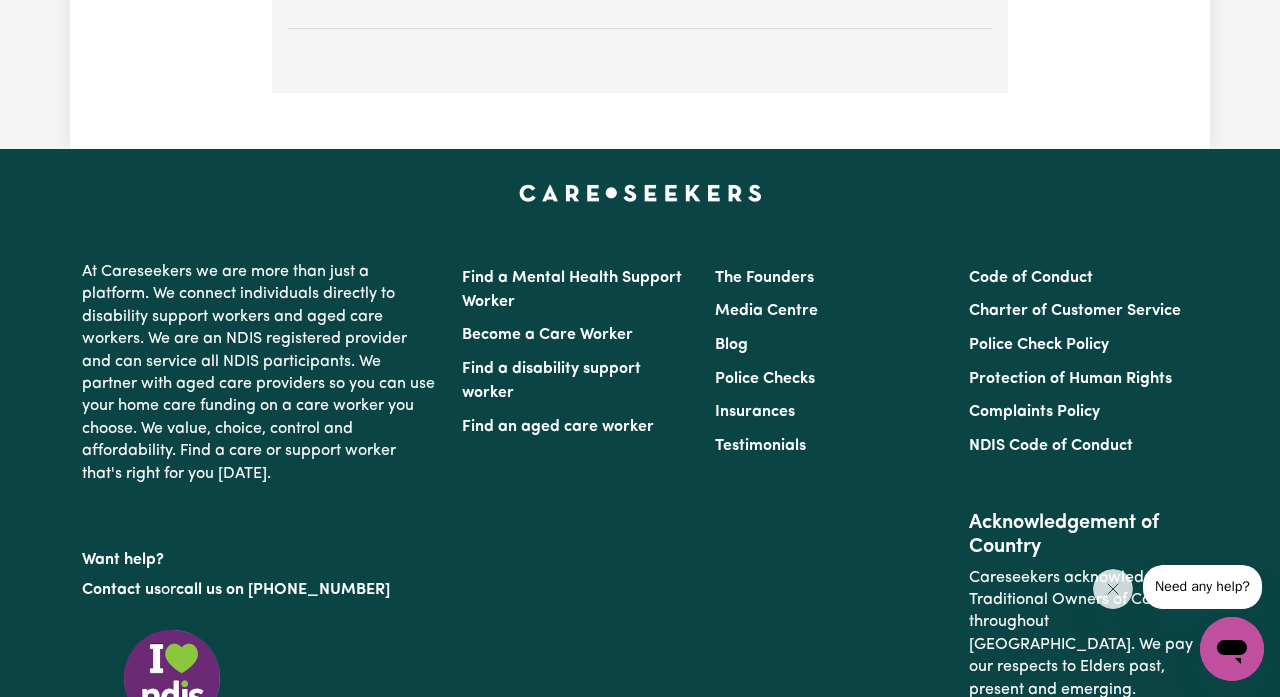 click on "Find a Mental Health Support Worker" at bounding box center [576, 290] 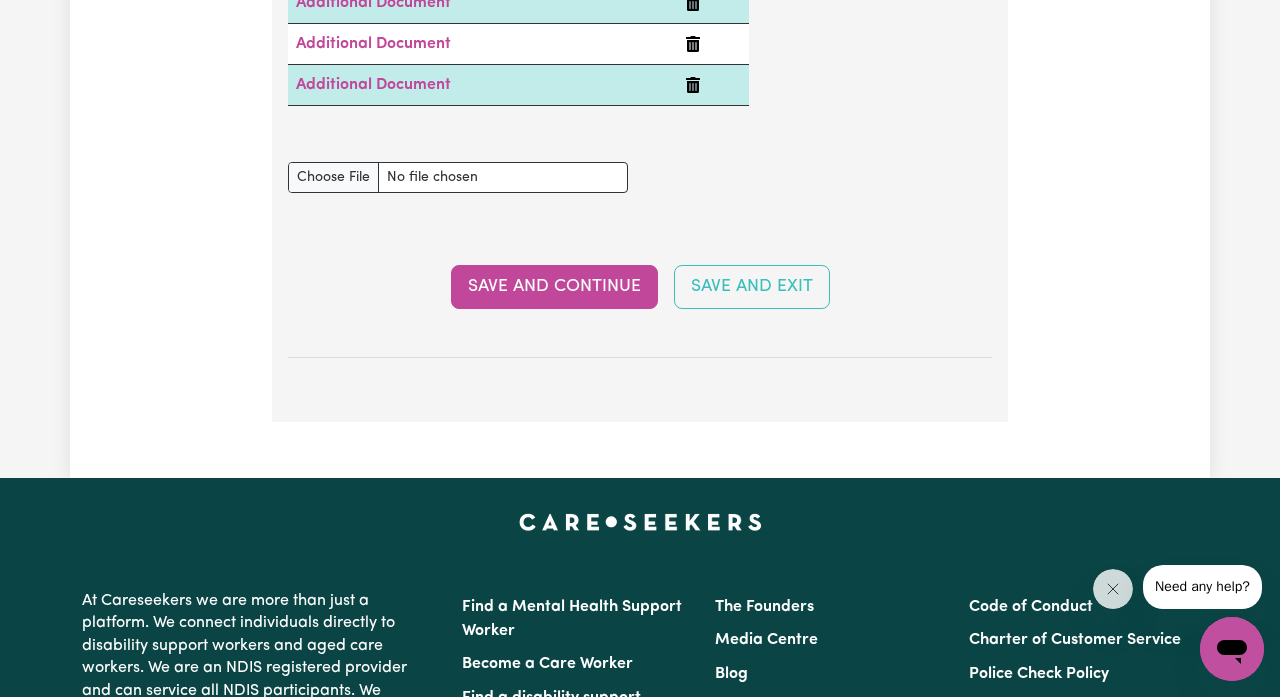 scroll, scrollTop: 4090, scrollLeft: 0, axis: vertical 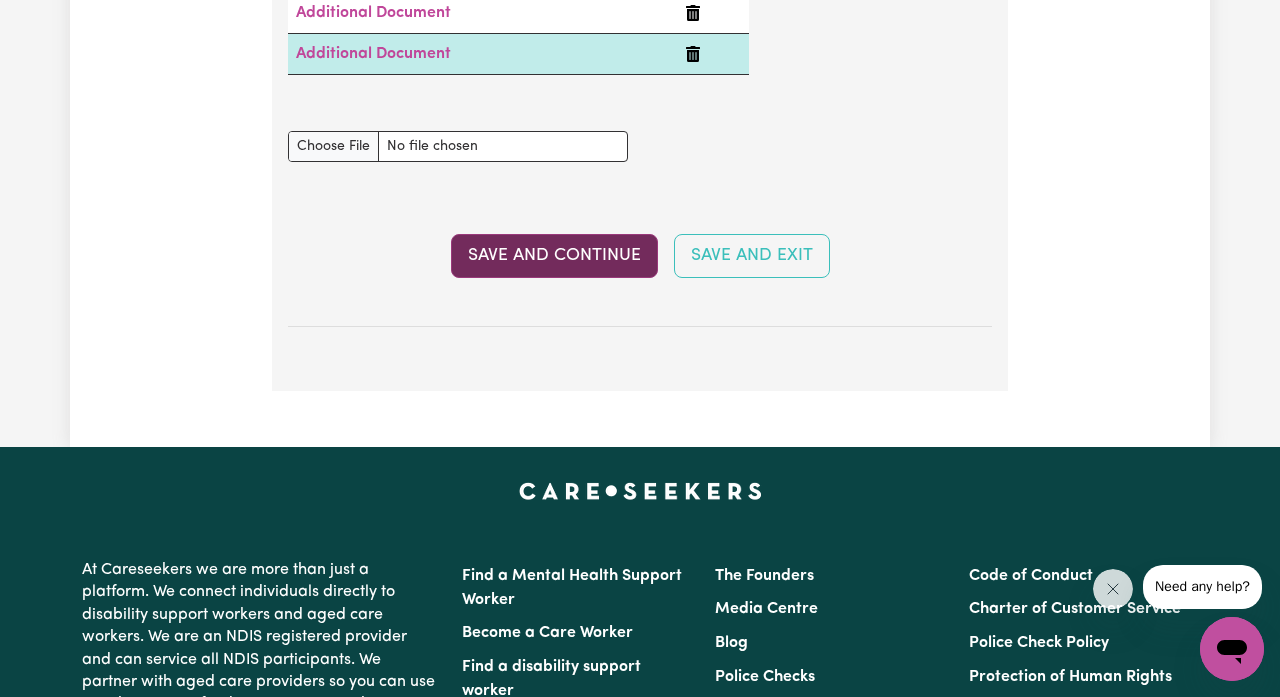 click on "Save and Continue" at bounding box center (554, 256) 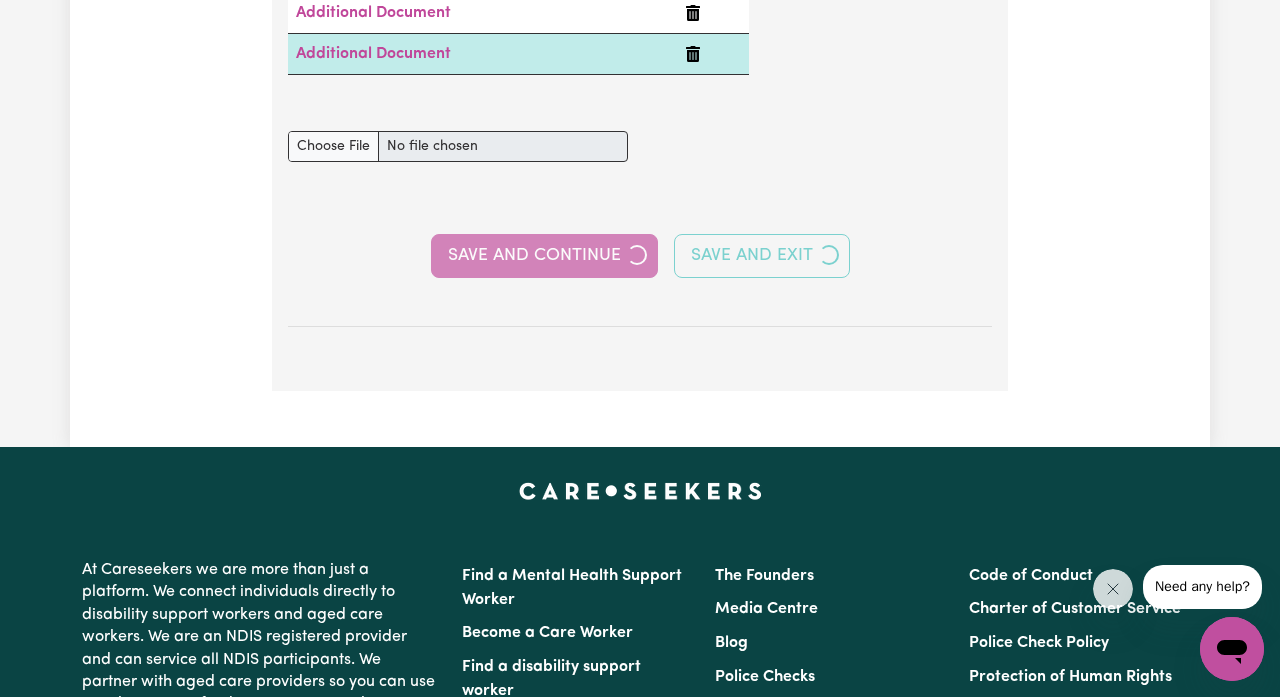 select on "2021" 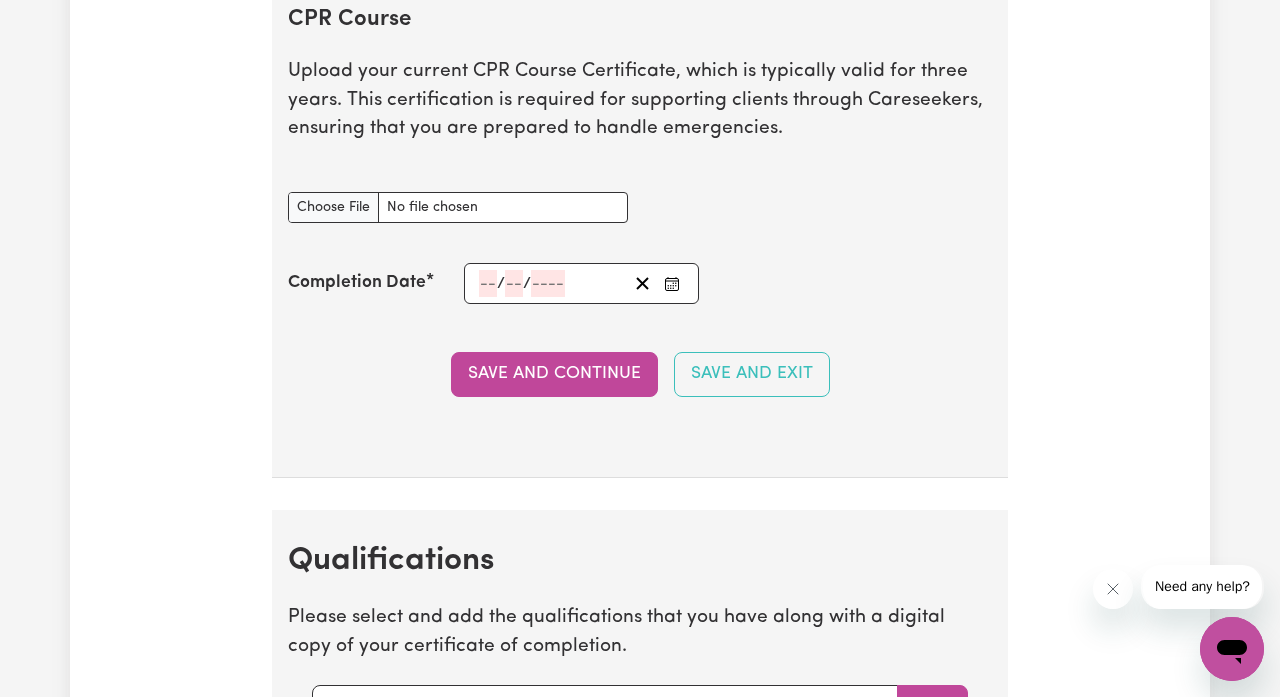 scroll, scrollTop: 4738, scrollLeft: 0, axis: vertical 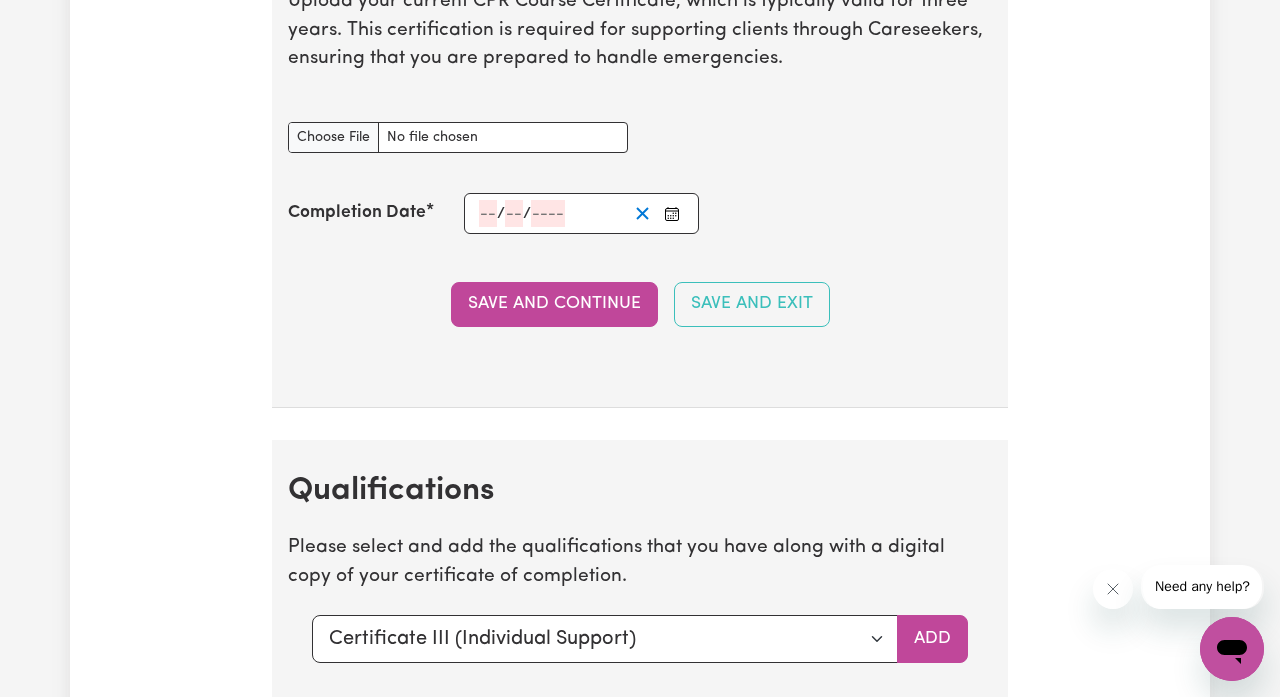 click 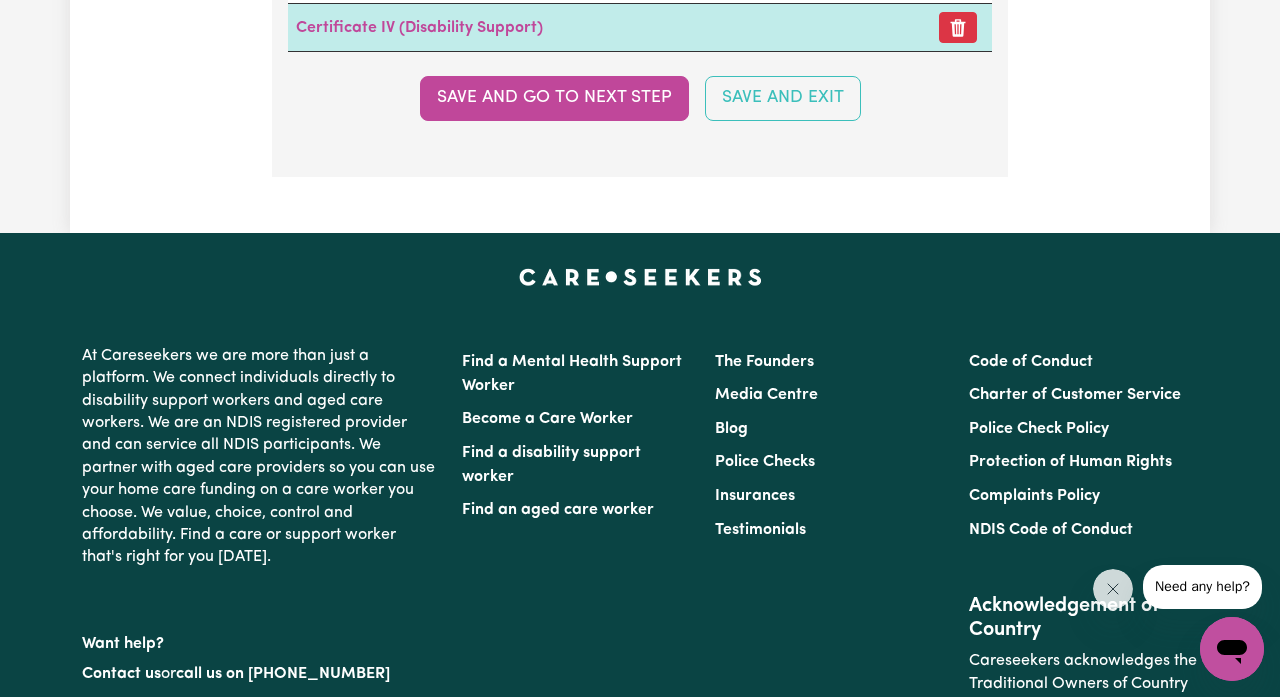 scroll, scrollTop: 5577, scrollLeft: 0, axis: vertical 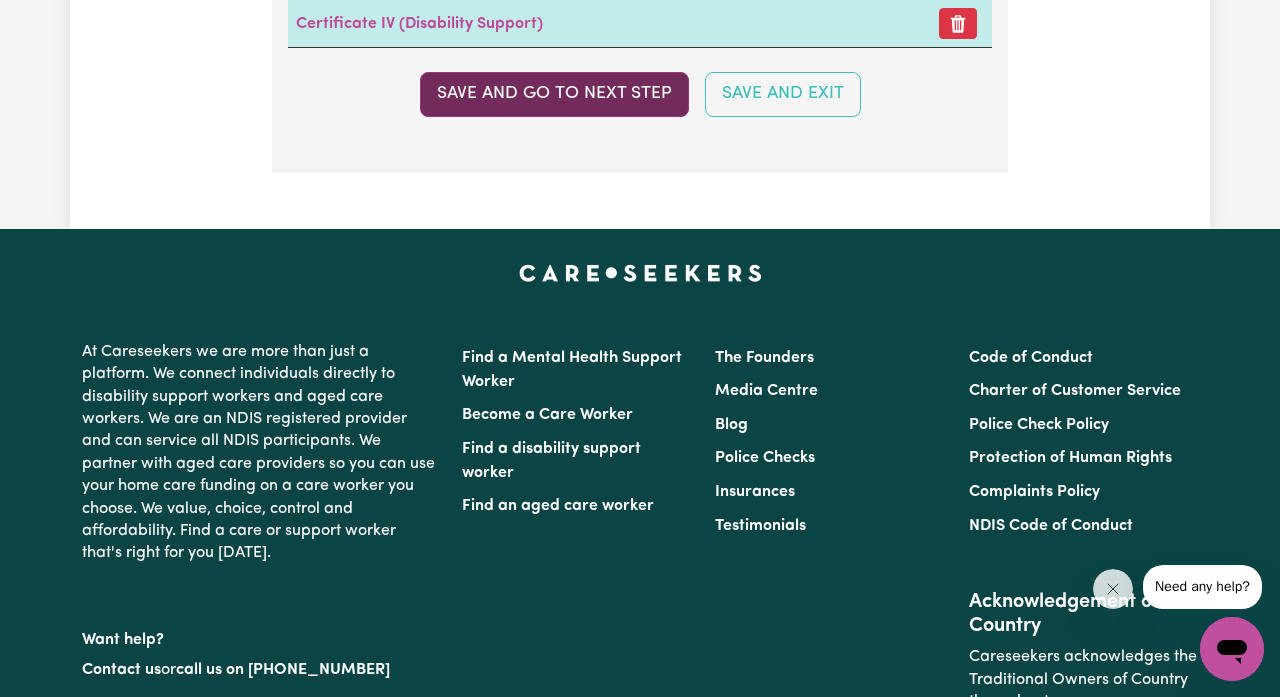 click on "Save and go to next step" at bounding box center (554, 94) 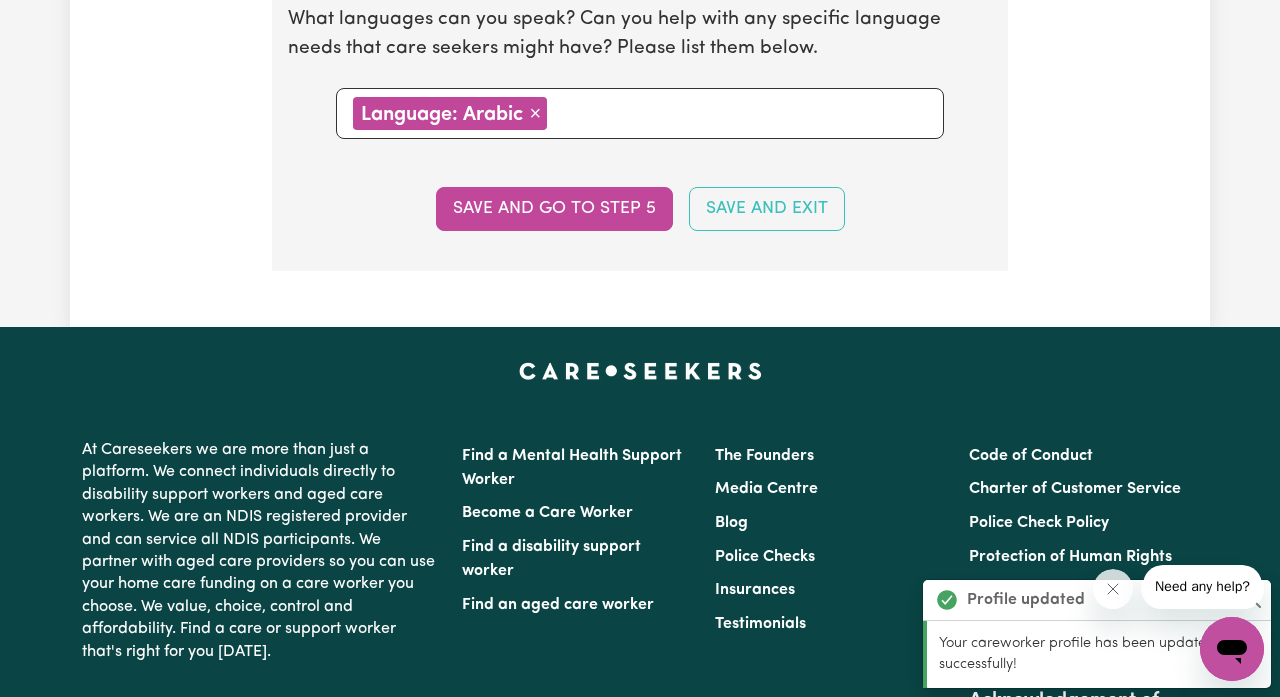 scroll, scrollTop: 2190, scrollLeft: 0, axis: vertical 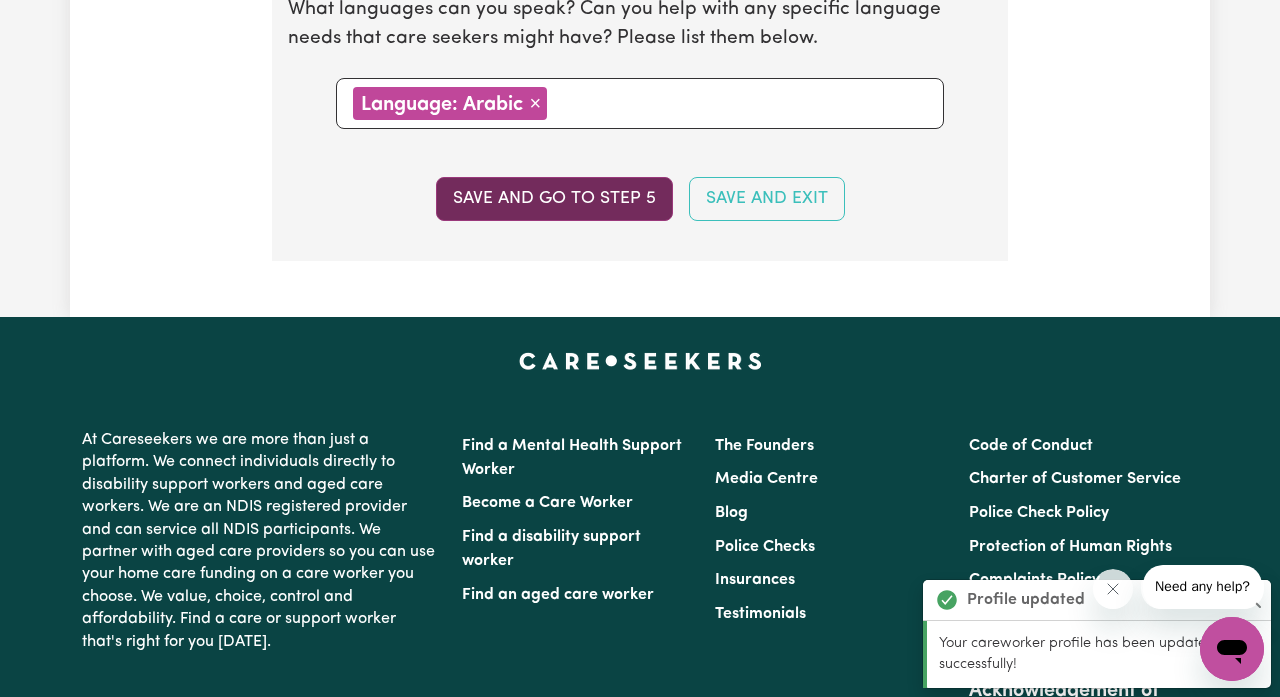 click on "Save and go to step 5" at bounding box center (554, 199) 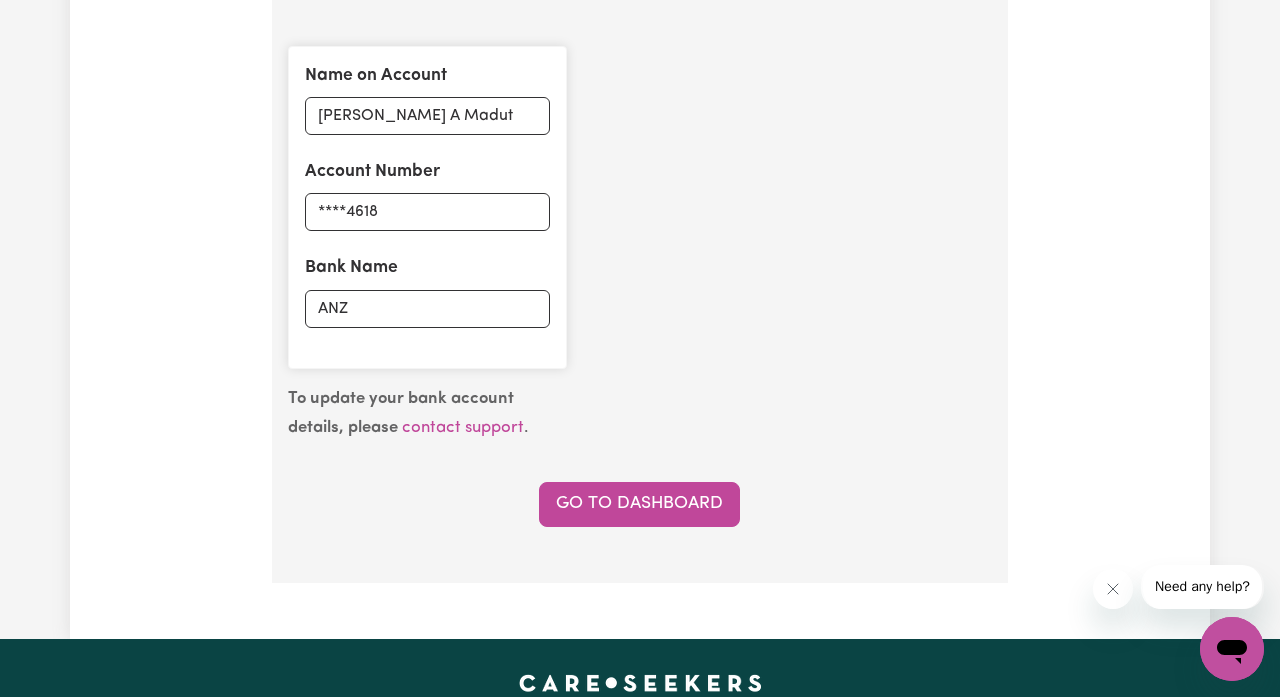 scroll, scrollTop: 1560, scrollLeft: 0, axis: vertical 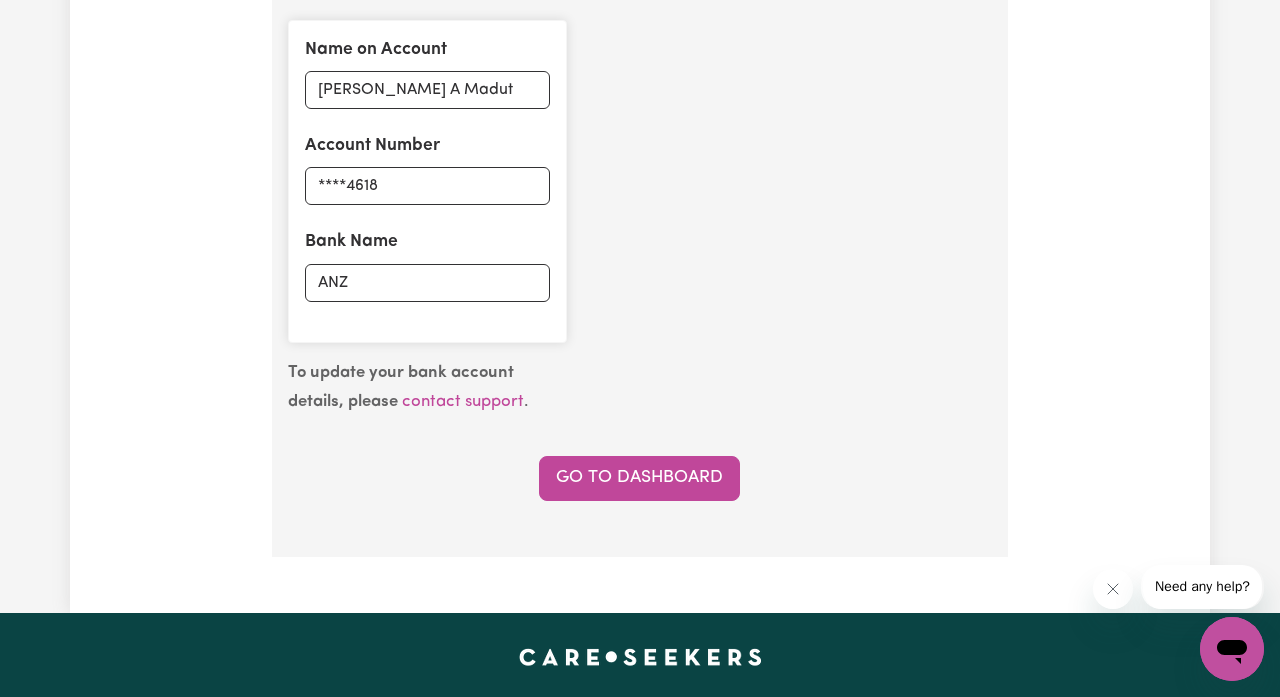 click on "Account Number ****4618" at bounding box center [427, 169] 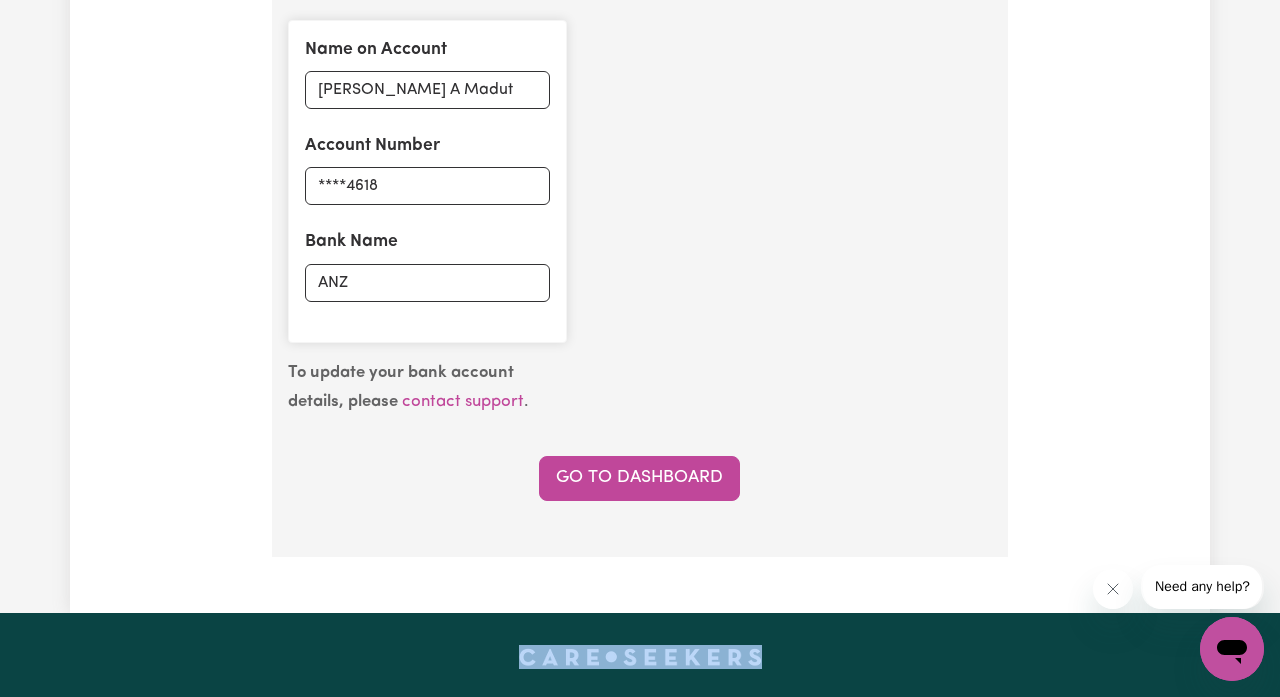 click on "To update your bank account details, please   contact support . Go to Dashboard" at bounding box center [640, 430] 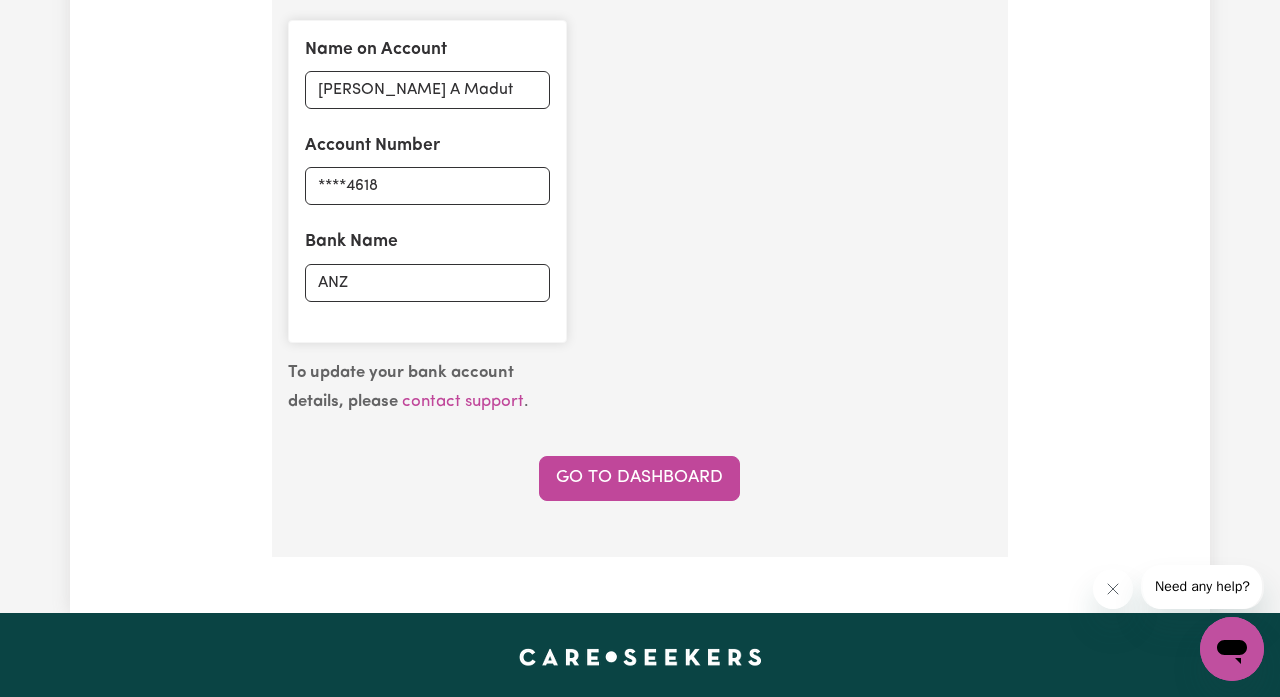 click on "To update your bank account details, please   contact support . Go to Dashboard" at bounding box center [640, 430] 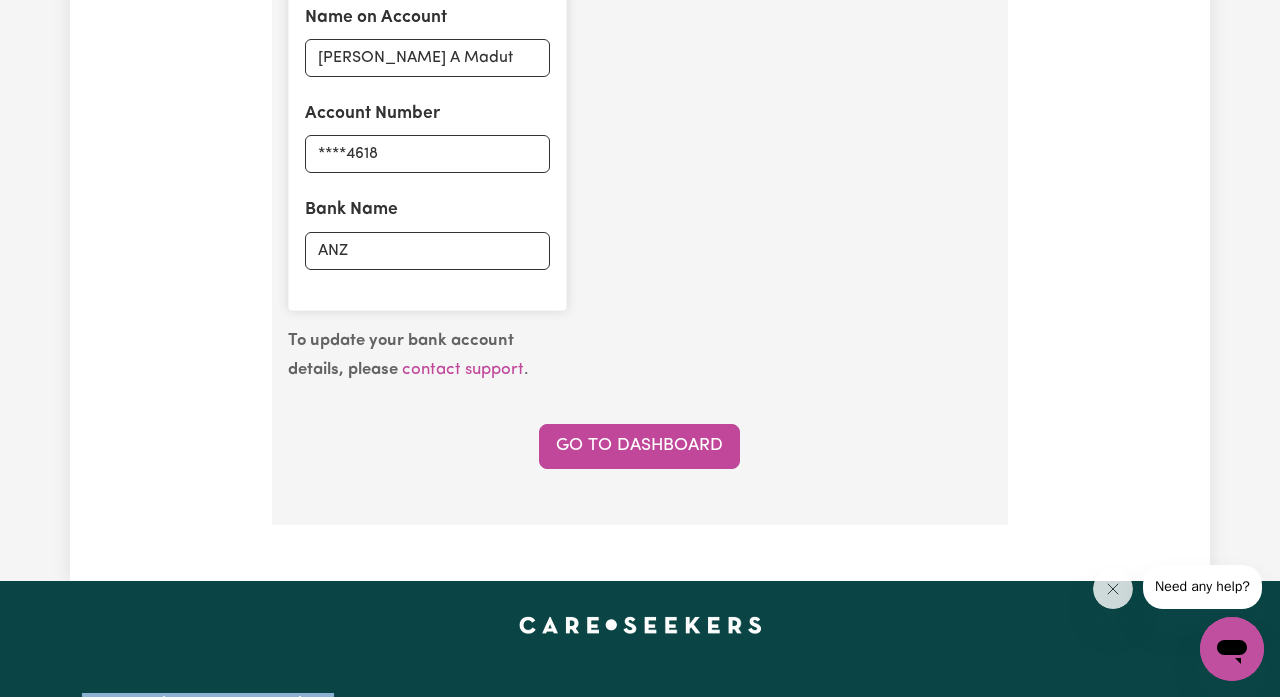 scroll, scrollTop: 1640, scrollLeft: 0, axis: vertical 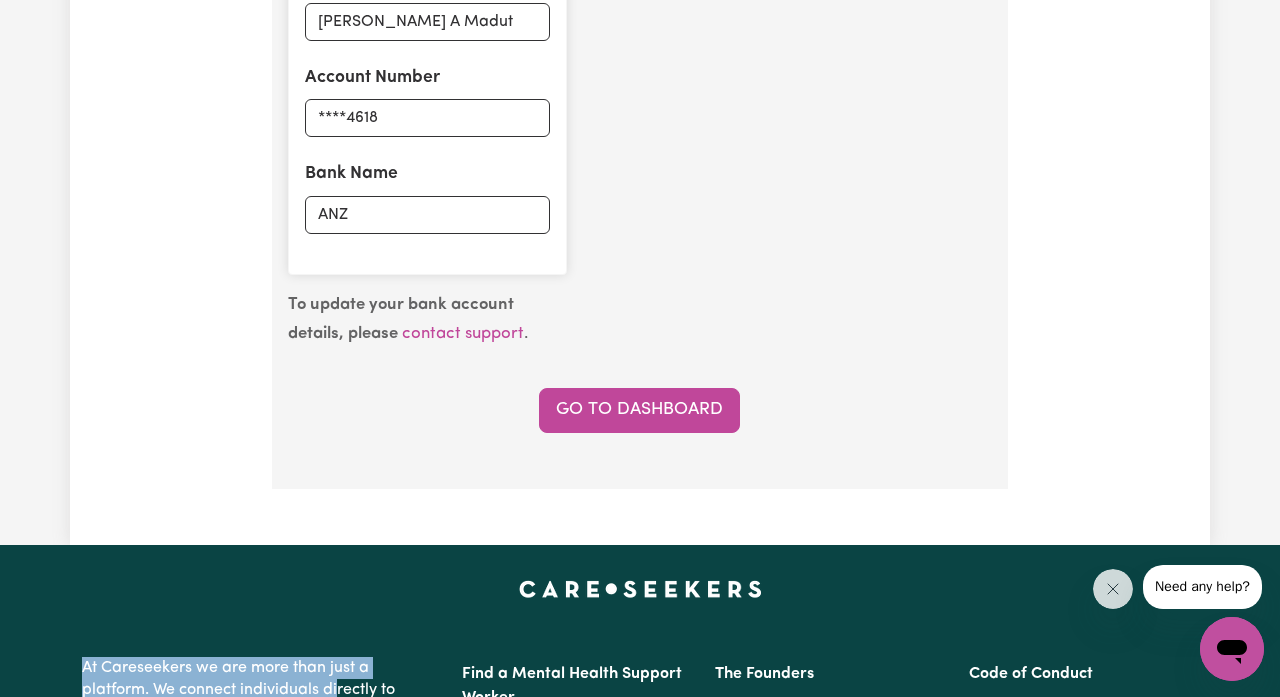 click on "At Careseekers we are more than just a platform. We connect individuals directly to disability support workers and aged care workers. We are an NDIS registered provider and can service all NDIS participants. We partner with aged care providers so you can use your home care funding on a care worker you choose. We value, choice, control and affordability. Find a care or support worker that's right for you [DATE]. Want help? Contact us  or  call us on [PHONE_NUMBER] Find a Mental Health Support Worker Become a Care Worker Find a disability support worker Find an aged care worker The Founders Media Centre Blog Police Checks Insurances Testimonials Code of Conduct Charter of Customer Service Police Check Policy Protection of Human Rights Complaints Policy NDIS Code of Conduct Acknowledgement of Country Careseekers acknowledges the Traditional Owners of Country throughout [GEOGRAPHIC_DATA]. We pay our respects to Elders past, present and emerging." at bounding box center [640, 886] 